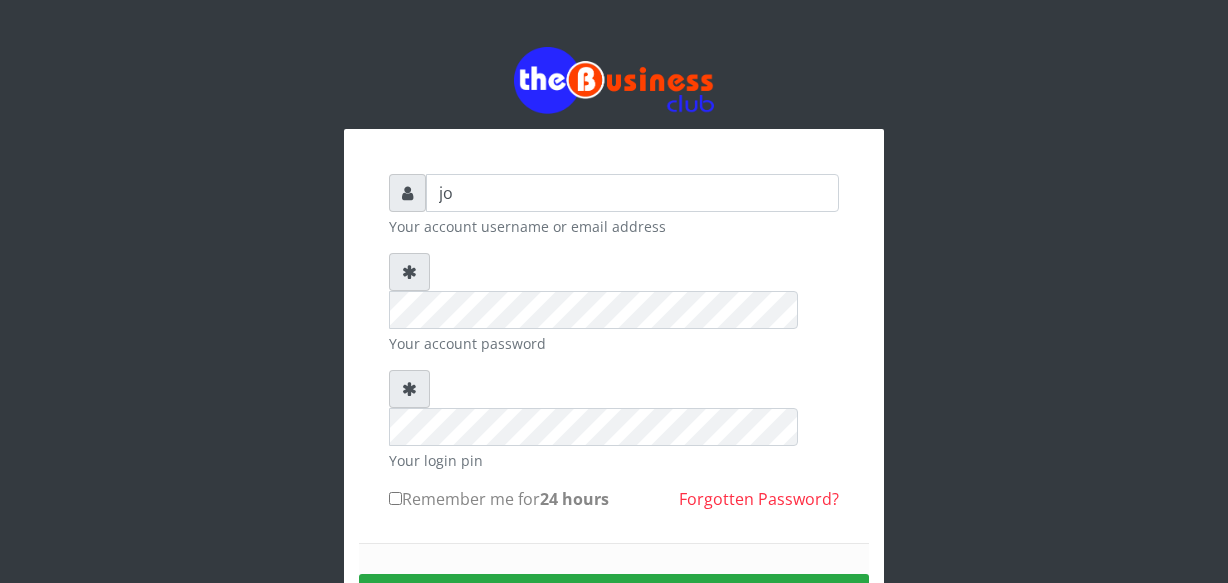 scroll, scrollTop: 0, scrollLeft: 0, axis: both 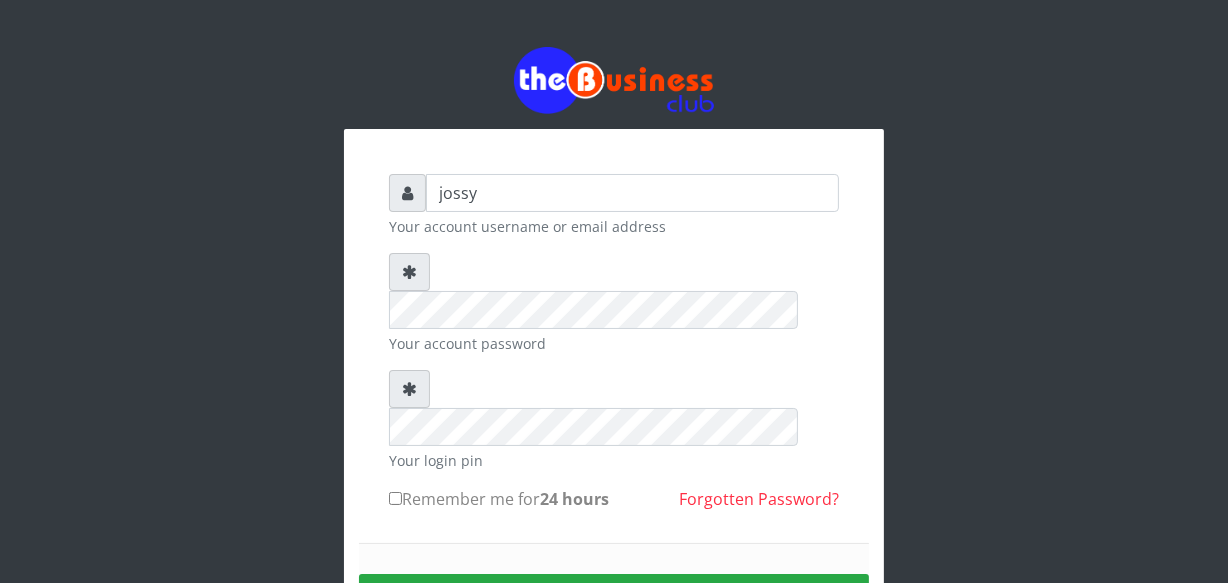 type on "jossy" 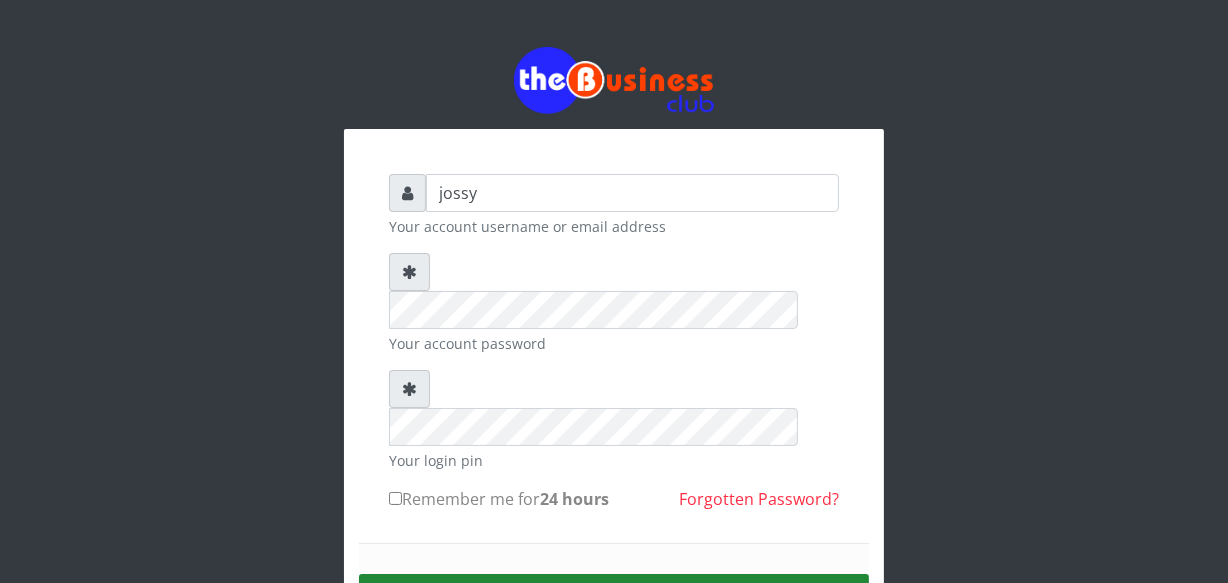 click on "Sign in" at bounding box center [614, 599] 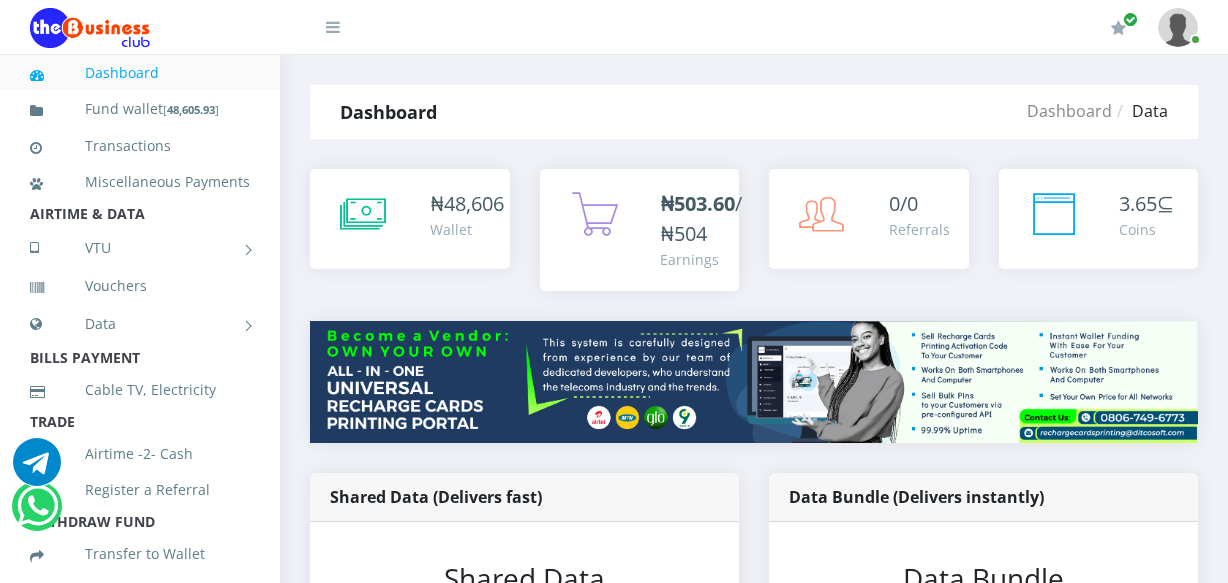 scroll, scrollTop: 0, scrollLeft: 0, axis: both 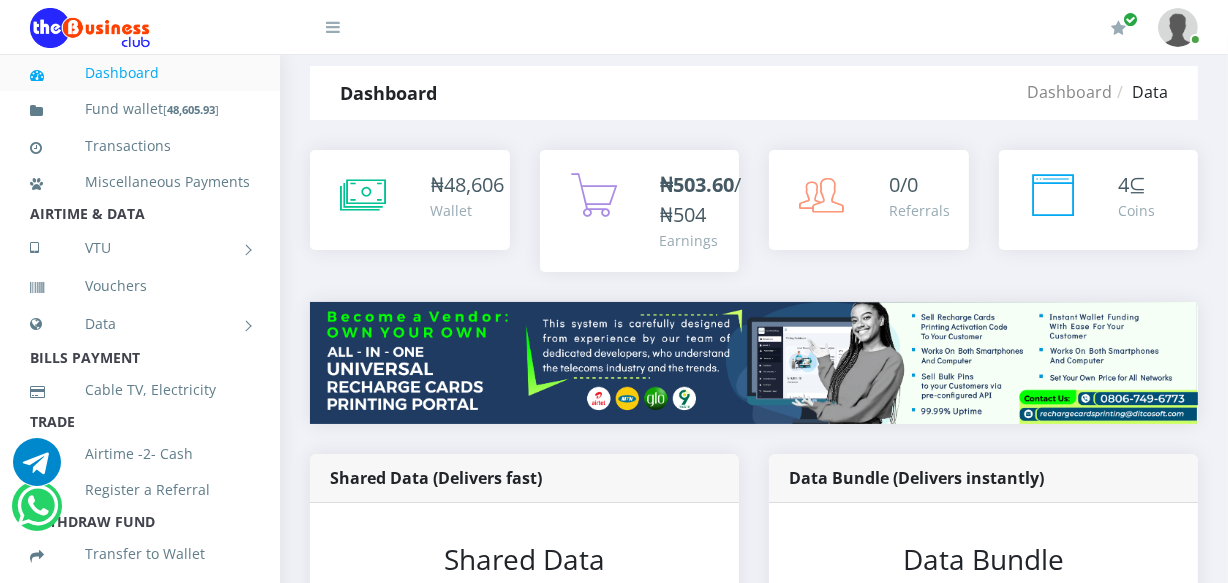 click on "Dashboard
Fund wallet  [ 48,605.93 ]
Transactions
Miscellaneous Payments
AIRTIME & DATA
[GEOGRAPHIC_DATA]
Nigerian VTU
International VTU
Vouchers
Data
Shared Data
Data Bundle
TRADE" at bounding box center (614, 556) 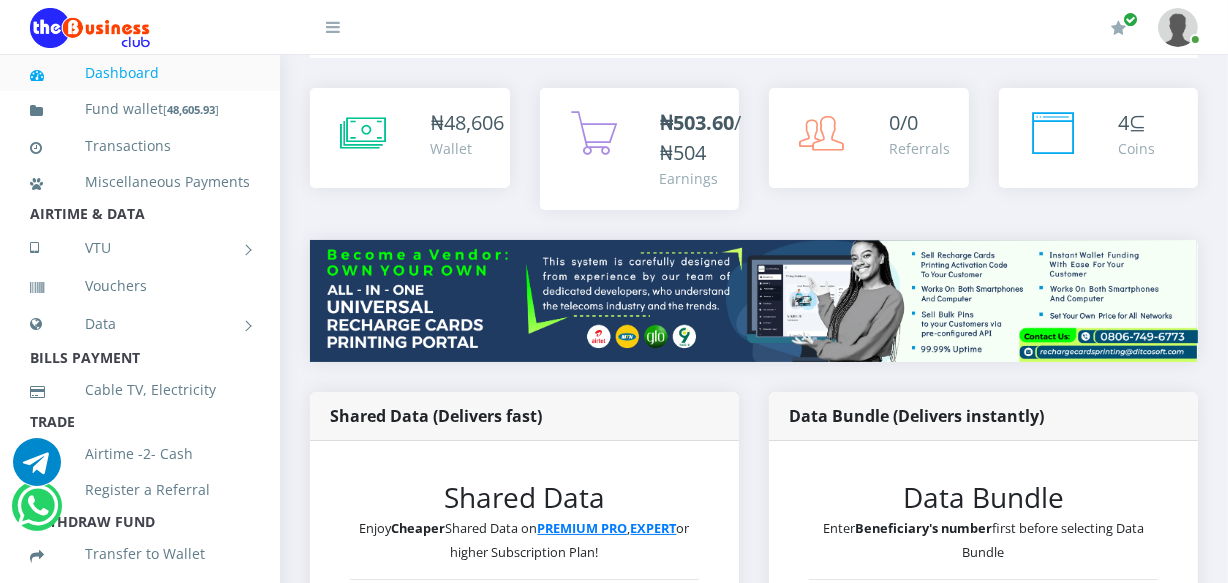 scroll, scrollTop: 0, scrollLeft: 0, axis: both 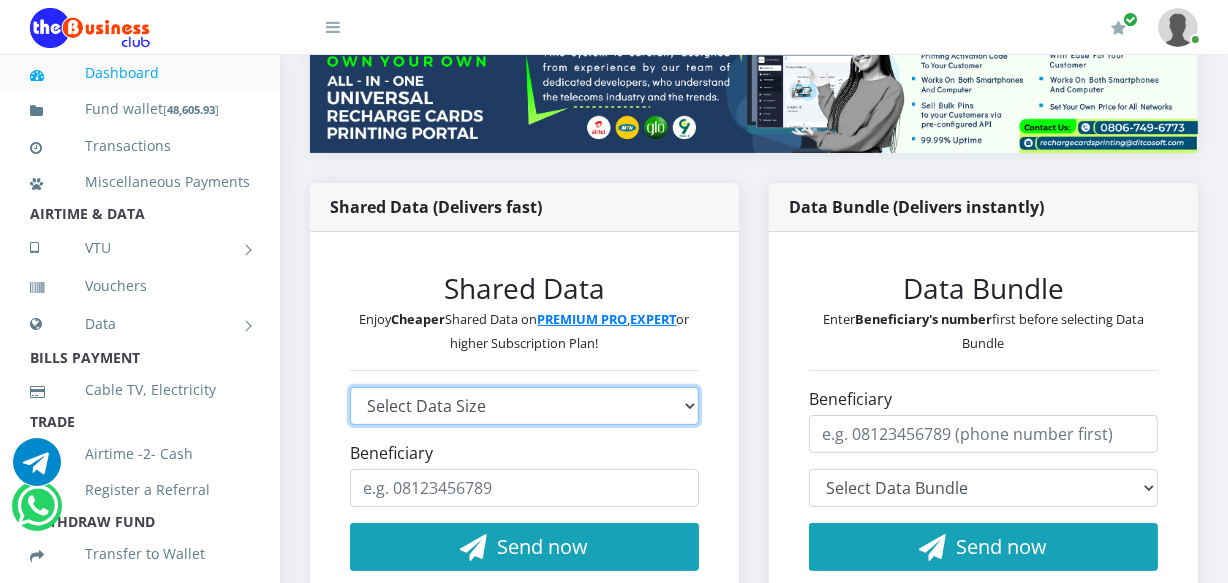 click on "Select Data Size
GLO 2.9GB - ₦960 GLO 4.1GB - ₦1,440 GLO 5.8GB - ₦1,920 GLO 7.7GB - ₦2,400 GLO 10GB - ₦2,880 GLO 13.25GB - ₦3,840 GLO 18.25GB - ₦4,800 GLO 29.5GB - ₦7,680 GLO 50GB - ₦9,600 GLO 93GB - ₦14,400 GLO 119GB - ₦17,280 GLO 138GB - ₦19,200 GLO 225GB - ₦28,800 GLO 300GB - ₦34,560 GLO 425GB - ₦48,000 GLO 525GB - ₦57,600 GLO 675GB - ₦72,000 GLO 1024GB - ₦96,000
AIRTEL 2GB - ₦1,456 AIRTEL 3GB - ₦1,942 AIRTEL 8GB - ₦2,913 AIRTEL 10GB - ₦3,884 AIRTEL 18GB - ₦5,825 AIRTEL 25GB - ₦7,767 AIRTEL 35GB - ₦9,709 AIRTEL 60GB - ₦14,564 AIRTEL 100GB - ₦19,418 AIRTEL 160GB - ₦29,127 AIRTEL 210GB - ₦38,836 AIRTEL 300GB - ₦48,545 AIRTEL 350GB - ₦58,254 AIRTEL 650GB - ₦97,090
MTN 1GB - ₦445" at bounding box center (524, 406) 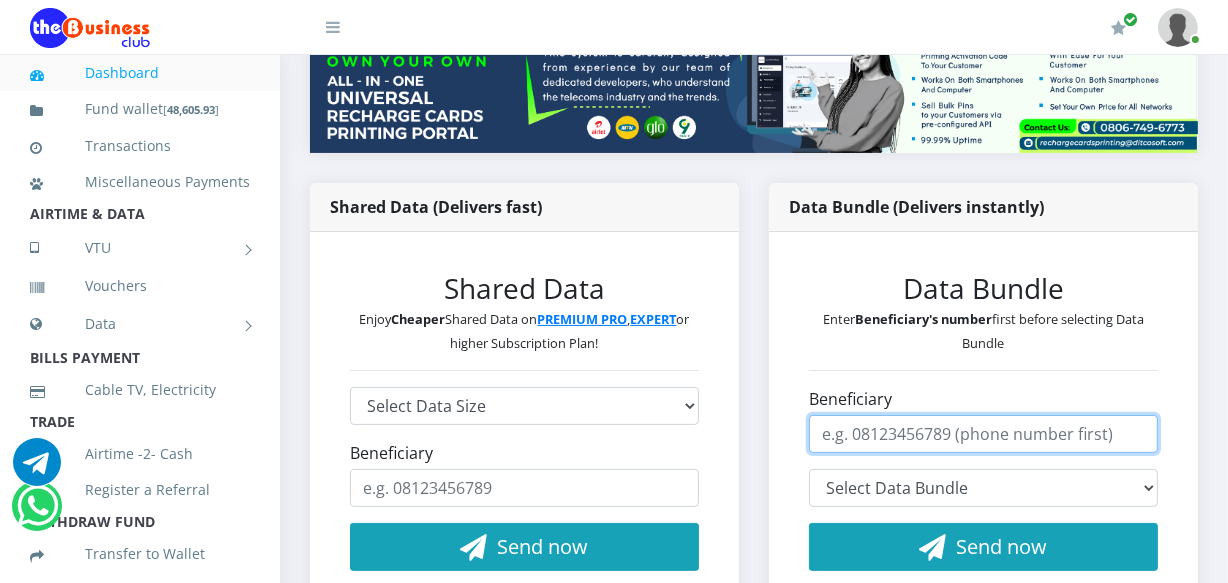 click on "Beneficiary" at bounding box center [983, 434] 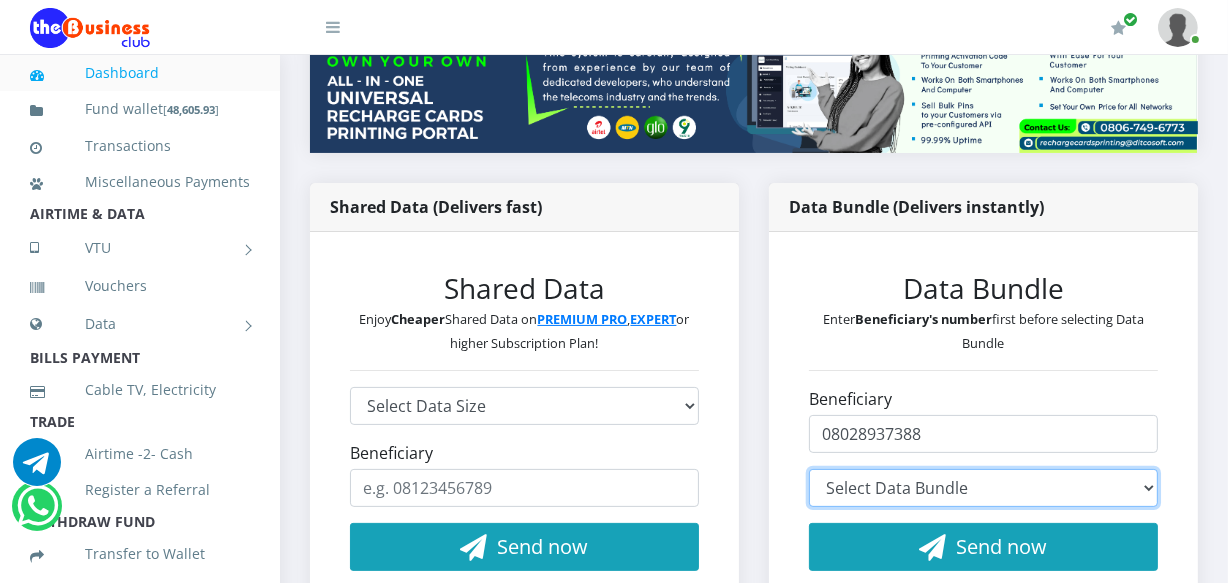 click on "Select Data Bundle" at bounding box center (983, 488) 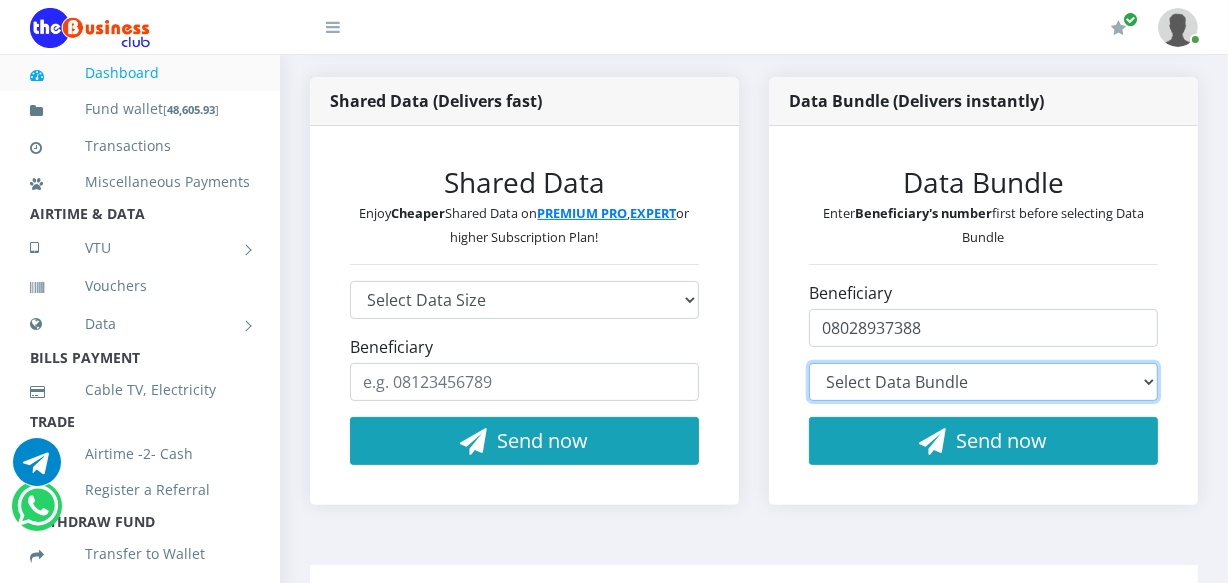 scroll, scrollTop: 400, scrollLeft: 0, axis: vertical 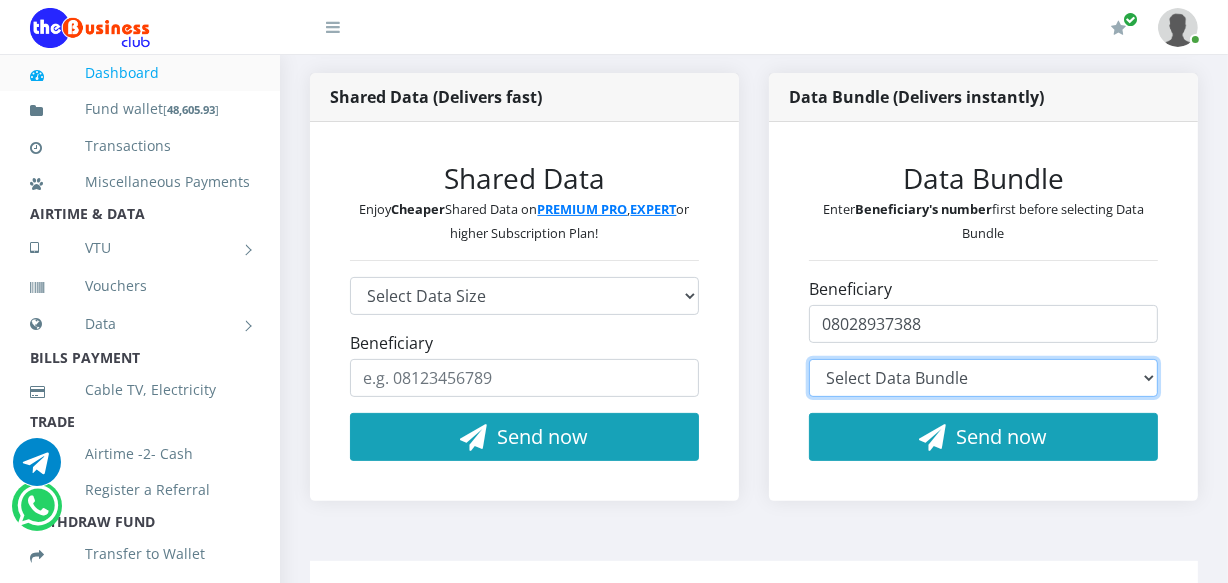 click on "Select Data Bundle" at bounding box center (983, 378) 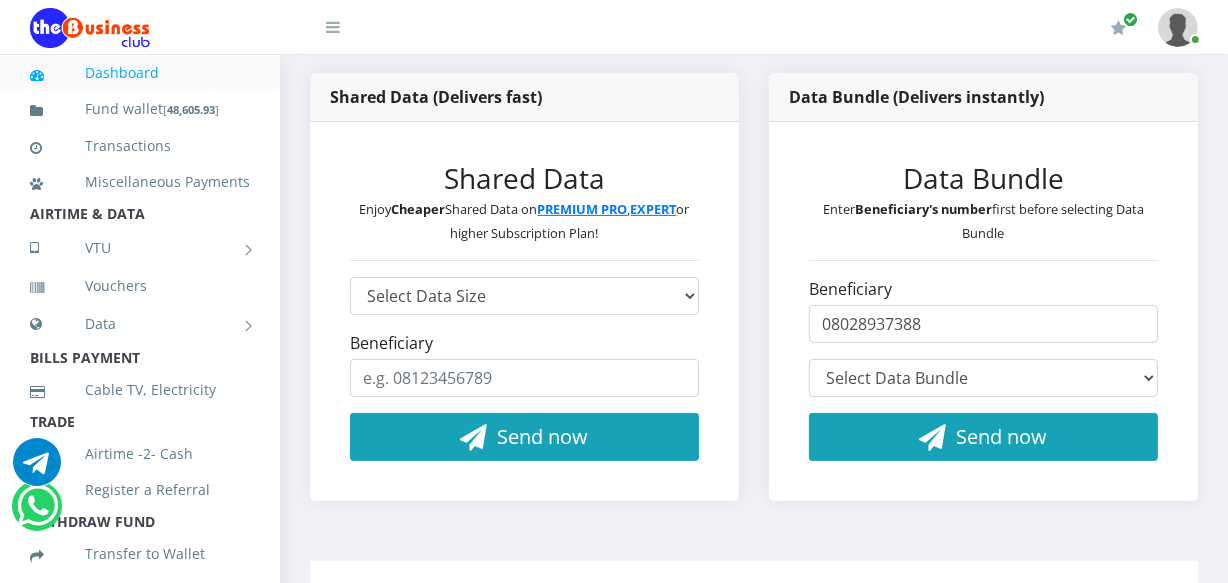 click on "Beneficiary
08028937388
Select Data Bundle
Send now" at bounding box center [524, 369] 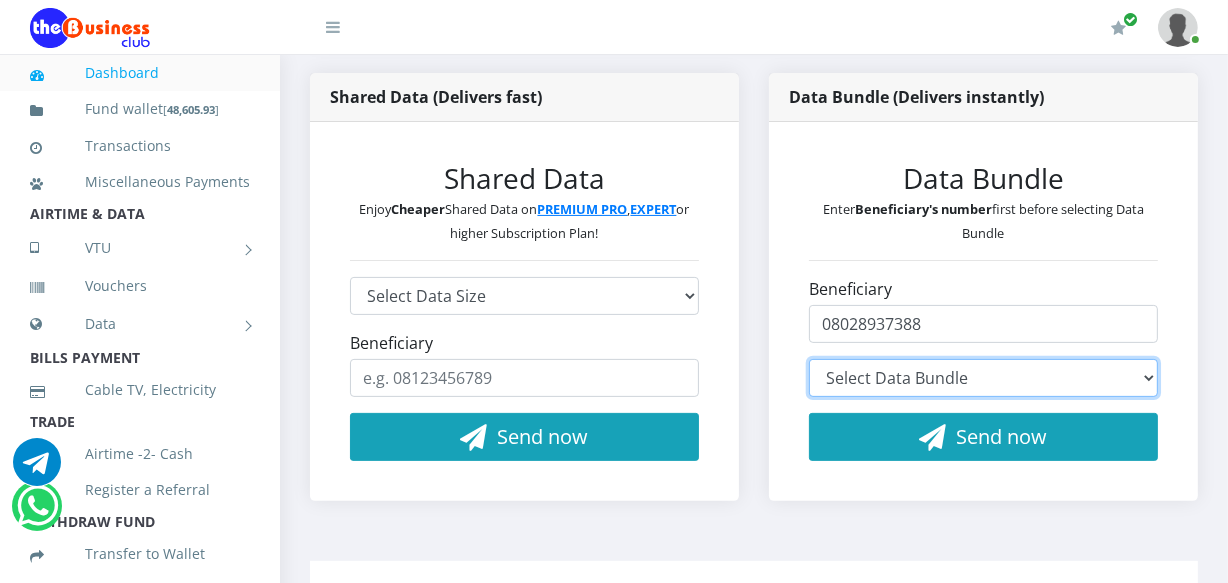click on "Select Data Bundle" at bounding box center (983, 378) 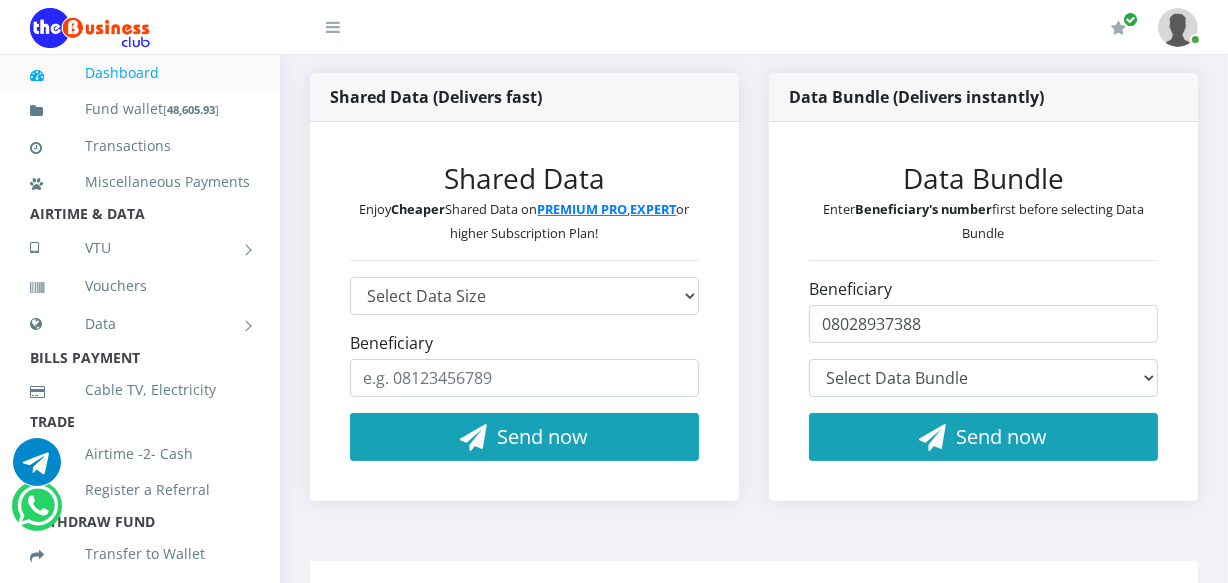 click on "Data Bundle (Delivers instantly)
Data Bundle Enter  Beneficiary's number  first before selecting Data Bundle
Beneficiary
08028937388
Select Data Bundle AIRTEL 100MB - ₦97.10 (1Day) AIRTEL 200MB - ₦194.20 (2 Days) AIRTEL 500MB - ₦485.50 (7Day) AIRTEL 1.2GB - ₦971.00 (30Day) AIRTEL 250MB - ₦48.55 (1day) AIRTEL 300MB - ₦291.30 (2 Days)" at bounding box center (983, 302) 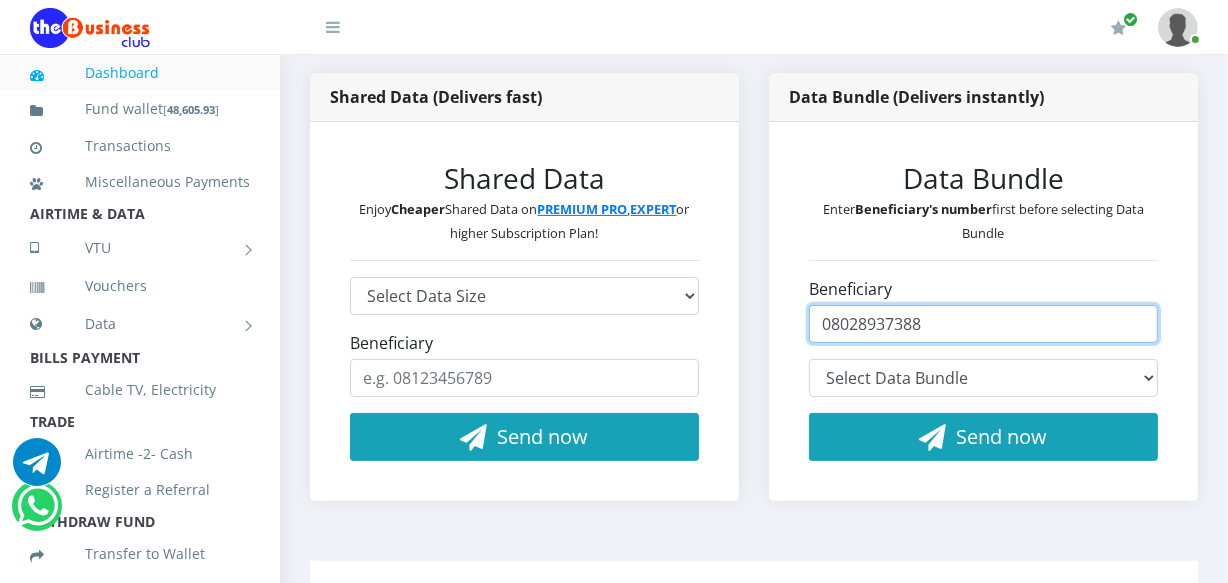 click on "08028937388" at bounding box center (983, 324) 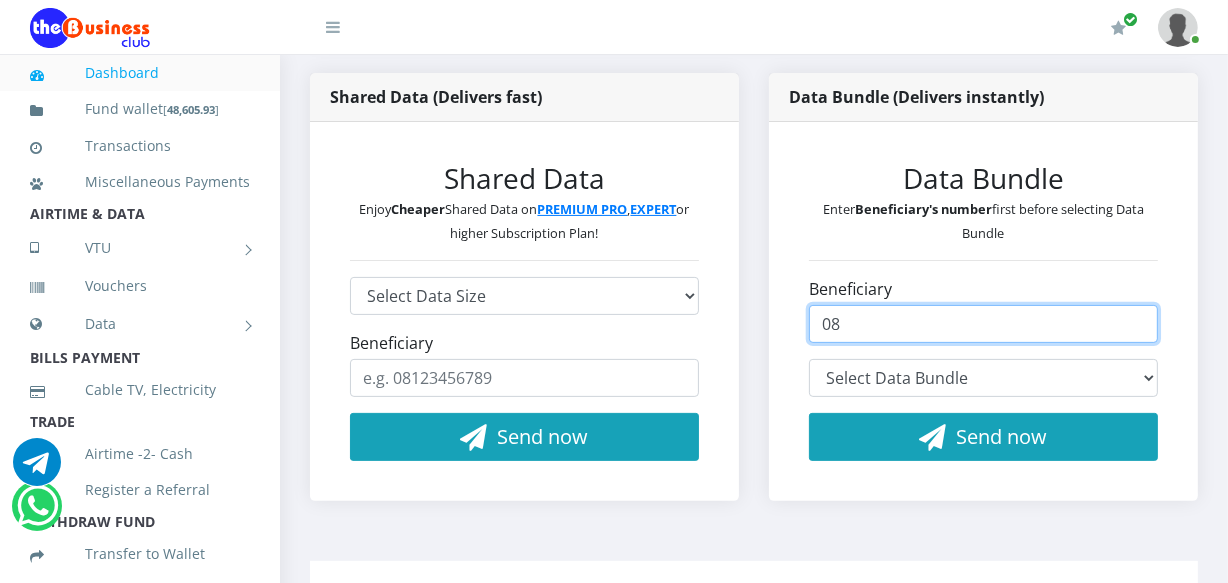 type on "0" 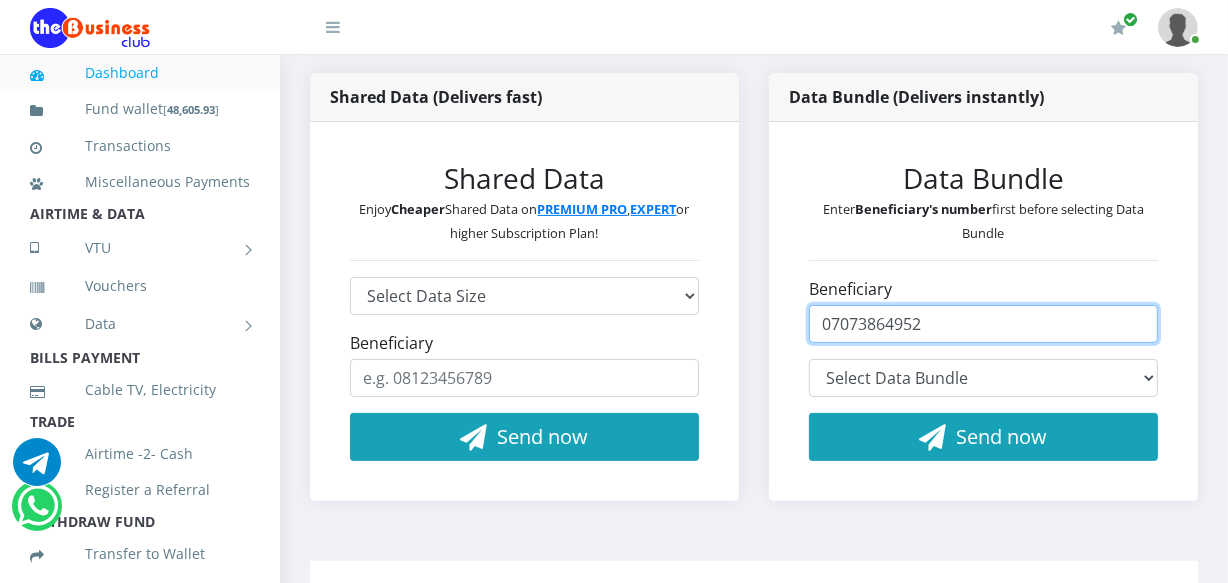 type on "07073864952" 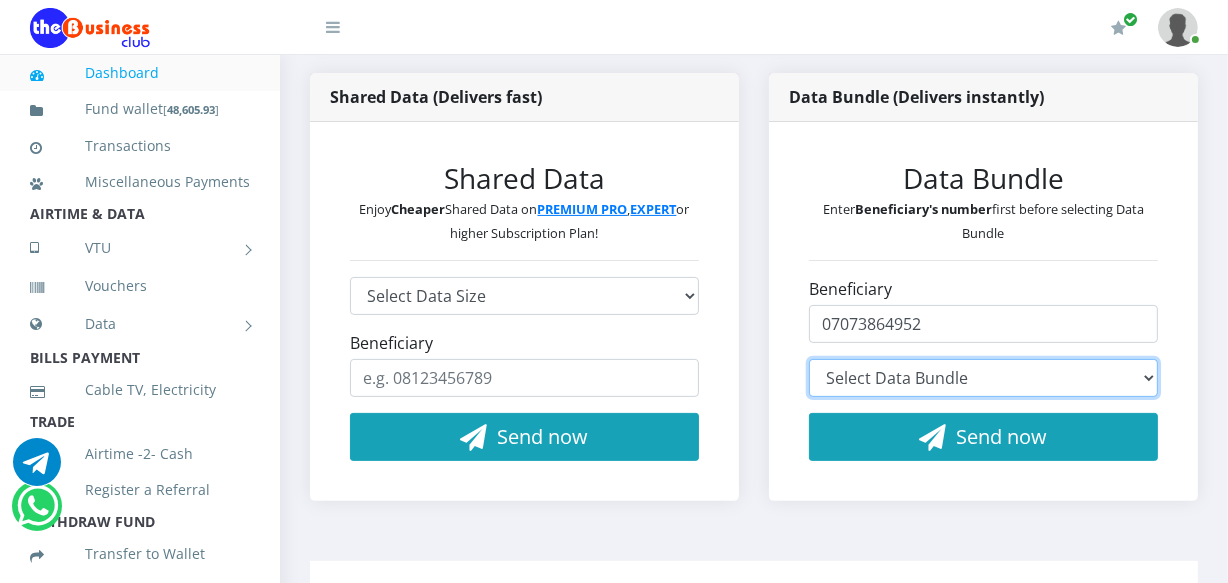 click on "Select Data Bundle AIRTEL 100MB - ₦97.10 (1Day) AIRTEL 200MB - ₦194.20 (2 Days) AIRTEL 500MB - ₦485.50 (7Day) AIRTEL 1.2GB - ₦971.00 (30Day) AIRTEL 2GB + 2GB Youtube Night + 200MB (YT, IG & Tiktok) - ₦1,456.50 (30Day) AIRTEL 3GB + 2GB Youtube Night + 200MB (YT, IG & Tiktok) - ₦1,942.00 (30Day) AIRTEL 6GB 2GB Youtube Night + 200MB (YT, IG & Tiktok) - ₦2,427.50 (7Day) AIRTEL 10GB 2GB Youtube Night + 200MB (YT, IG & Tiktok) - ₦2,913.00 (7 Days) AIRTEL 10GB + 2GB Youtube Night + 200MB (YT, IG & Tiktok) - ₦3,884.00 (30Days) AIRTEL 13GB + 2GB Youtube Night + 200MB (YT, IG & Tiktok) - ₦4,855.00 (30Days) AIRTEL 35GB + 2GB Youtube Night + 200MB (YT, IG & Tiktok) - ₦9,710.00 (30Days) AIRTEL 60GB + 2GB Youtube Night + 200MB (YT, IG & Tiktok) - ₦14,565.00 (30Days) AIRTEL 100GB + 2GB Youtube Night + 200MB (YT, IG & Tiktok - ₦19,420.00 (30Days) AIRTEL 250MB - ₦48.55 (1day) AIRTEL 300MB - ₦291.30 (2 Days) AIRTEL 1GB - ₦485.50 (1 Day) AIRTEL 160GB - ₦29,130.00 (30Days)" at bounding box center (983, 378) 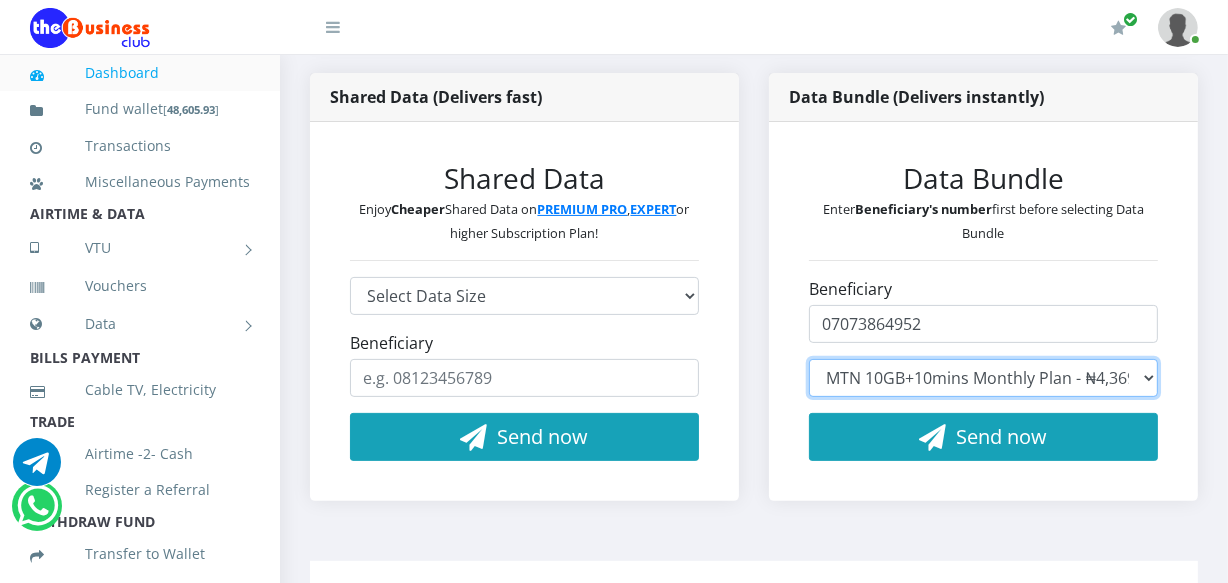 click on "Select Data Bundle MTN 2.7GB+5mins Monthly Plan - ₦2,913.00 (30 Days) MTN 70GB+20000 talktime@N20000 valid for 30 days - ₦19,420.00 (30 Days) MTN 11GB - ₦3,398.50 (7 DAYS) MTN 1GB Daily Plan + 3mins. - ₦485.50 (1 Day) MTN 480GB - ₦116,520.00 (365Days) MTN 6GB - ₦2,427.50 (7 Days) MTN 12.5GB Monthly Plan - ₦5,340.50 (1 Month) MTN 1.8GB + 6mins + 5 SMS, valid for 7 days - ₦1,456.50 (1 Month) MTN 16.5GB+10mins Monthly Plan - ₦6,311.50 (1 Month) MTN 150GB 2-Month Plan - ₦38,840.00 (2 Months) MTN 480GB 3-Month Plan - ₦87,390.00 (3 Month) MTN 75GB Monthly Plan - ₦17,478.00 (1 Month) MTN 12.5GB Monthly Plan - ₦5,340.50 (1 Month) MTN 2.7GB+5mins Monthly Plan - ₦2,913.00 (1 Month) MTN 1GB - ₦776.80 (7 Days) MTN 2.5GB 2-Day Plan - ₦873.90 (2 Days) MTN 3.2GB 2-Day Plan - ₦971.00 (2 Days) MTN 1GB+5mins Weekly Plan - ₦776.80 (7 Days) MTN 2.7GB+15mins, valid for 30 days - ₦2,913.00 (1 Month) MTN 1.5GB 2-Day Plan - ₦582.60 (2 Days) MTN 2.7GB+5mins Monthly Plan - ₦2,913.00 (1 Month)" at bounding box center (983, 378) 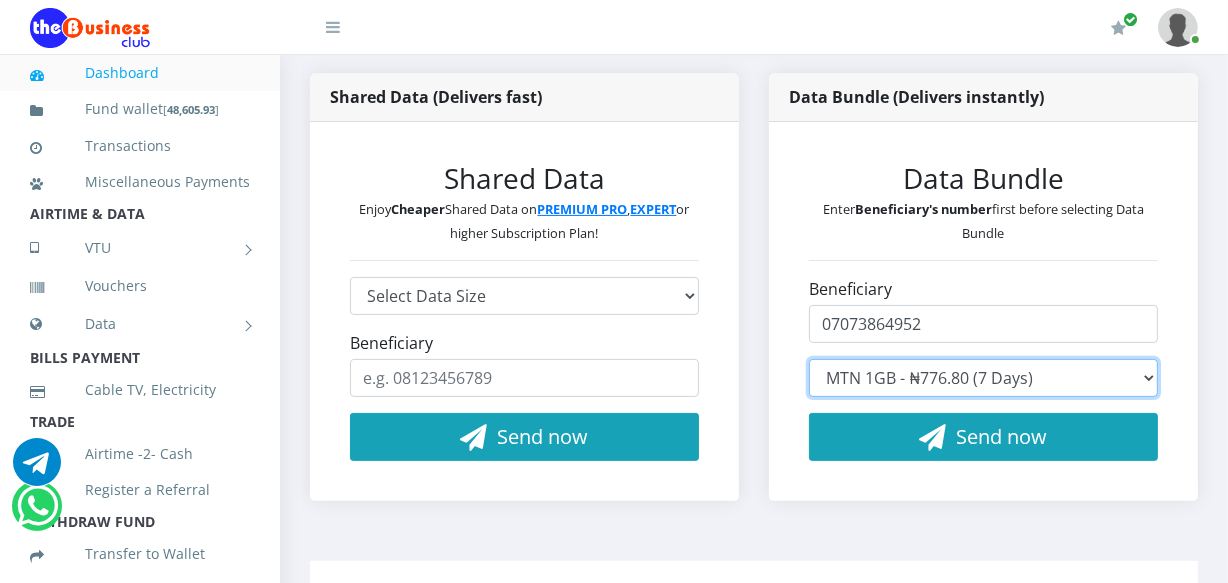 click on "Select Data Bundle MTN 2.7GB+5mins Monthly Plan - ₦2,913.00 (30 Days) MTN 70GB+20000 talktime@N20000 valid for 30 days - ₦19,420.00 (30 Days) MTN 11GB - ₦3,398.50 (7 DAYS) MTN 1GB Daily Plan + 3mins. - ₦485.50 (1 Day) MTN 480GB - ₦116,520.00 (365Days) MTN 6GB - ₦2,427.50 (7 Days) MTN 12.5GB Monthly Plan - ₦5,340.50 (1 Month) MTN 1.8GB + 6mins + 5 SMS, valid for 7 days - ₦1,456.50 (1 Month) MTN 16.5GB+10mins Monthly Plan - ₦6,311.50 (1 Month) MTN 150GB 2-Month Plan - ₦38,840.00 (2 Months) MTN 480GB 3-Month Plan - ₦87,390.00 (3 Month) MTN 75GB Monthly Plan - ₦17,478.00 (1 Month) MTN 12.5GB Monthly Plan - ₦5,340.50 (1 Month) MTN 2.7GB+5mins Monthly Plan - ₦2,913.00 (1 Month) MTN 1GB - ₦776.80 (7 Days) MTN 2.5GB 2-Day Plan - ₦873.90 (2 Days) MTN 3.2GB 2-Day Plan - ₦971.00 (2 Days) MTN 1GB+5mins Weekly Plan - ₦776.80 (7 Days) MTN 2.7GB+15mins, valid for 30 days - ₦2,913.00 (1 Month) MTN 1.5GB 2-Day Plan - ₦582.60 (2 Days) MTN 2.7GB+5mins Monthly Plan - ₦2,913.00 (1 Month)" at bounding box center [983, 378] 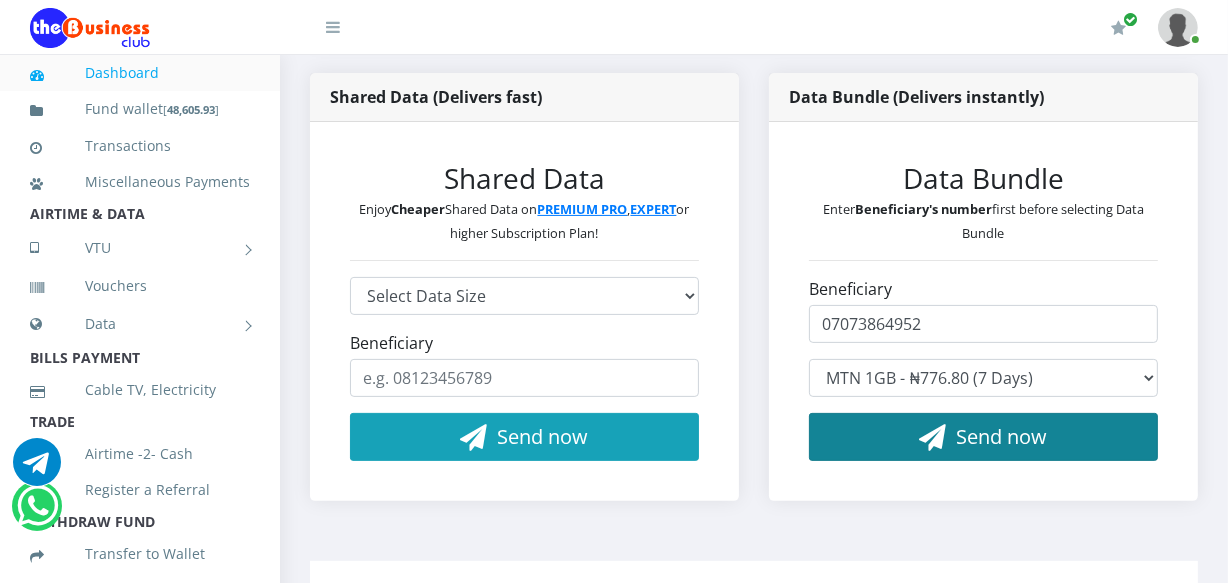 click on "Send now" at bounding box center [1002, 436] 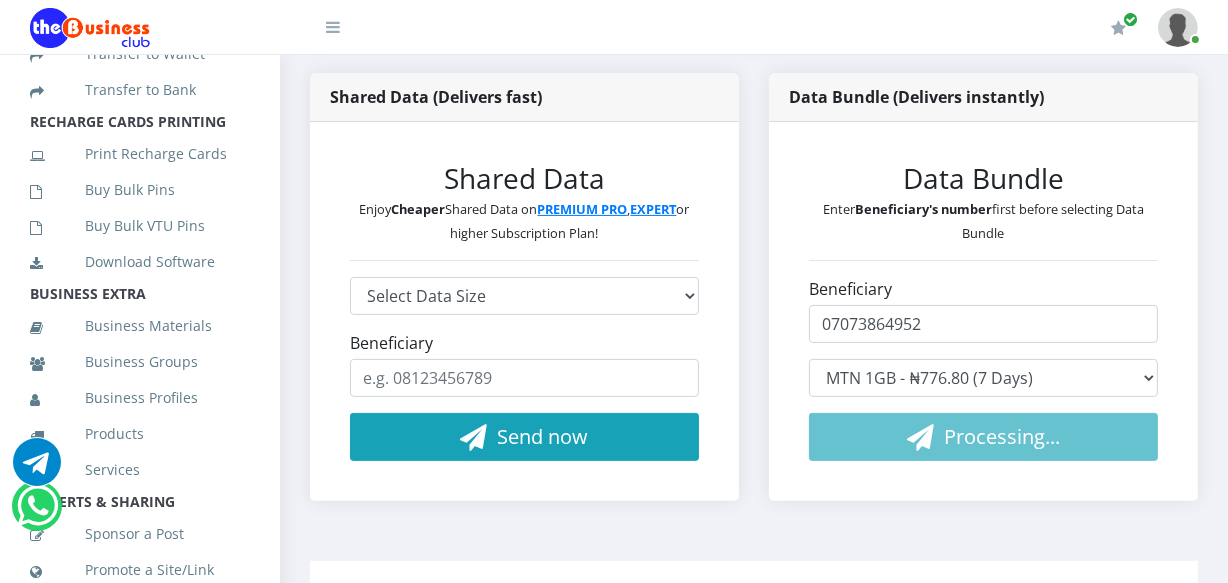 scroll, scrollTop: 505, scrollLeft: 0, axis: vertical 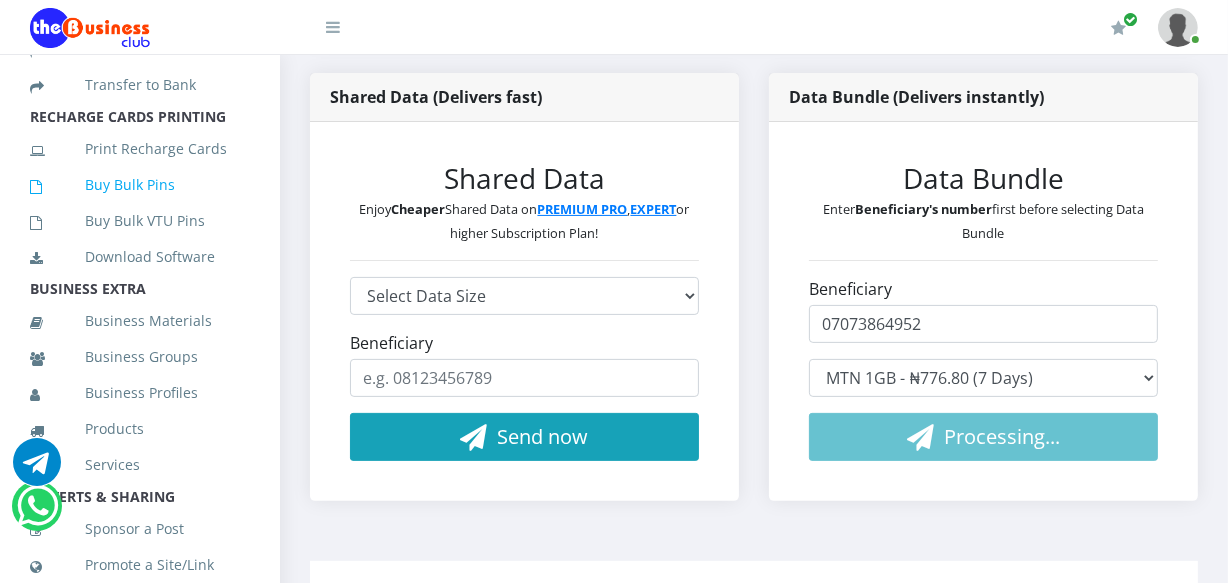 click on "Buy Bulk Pins" at bounding box center [140, 185] 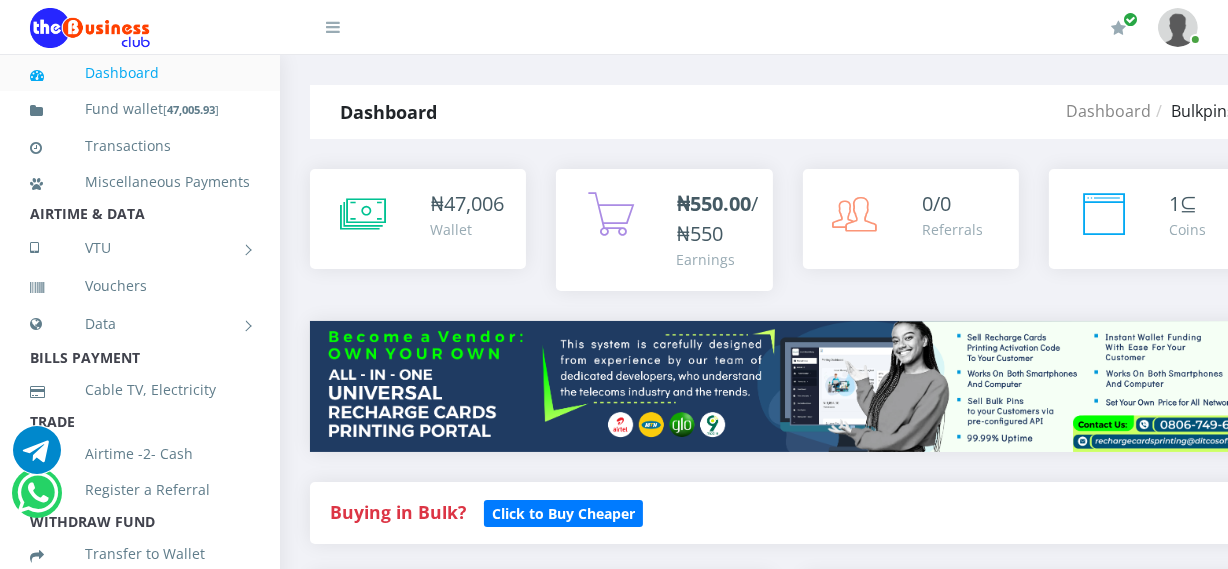 scroll, scrollTop: 0, scrollLeft: 0, axis: both 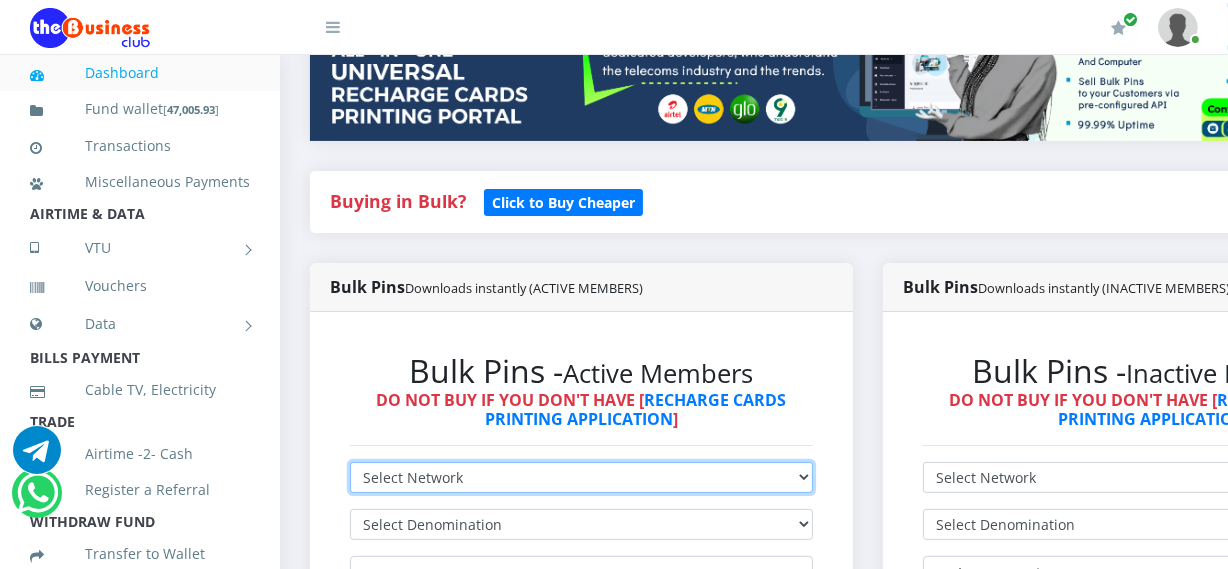 click on "Select Network
MTN
Globacom
9Mobile
Airtel" at bounding box center [581, 477] 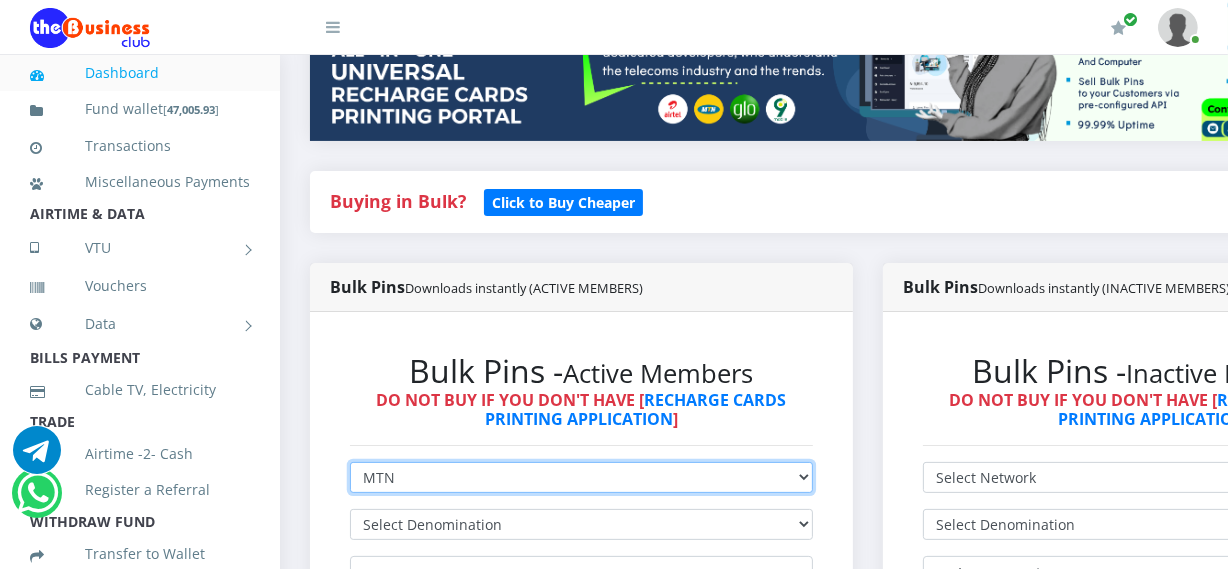 click on "Select Network
MTN
Globacom
9Mobile
Airtel" at bounding box center (581, 477) 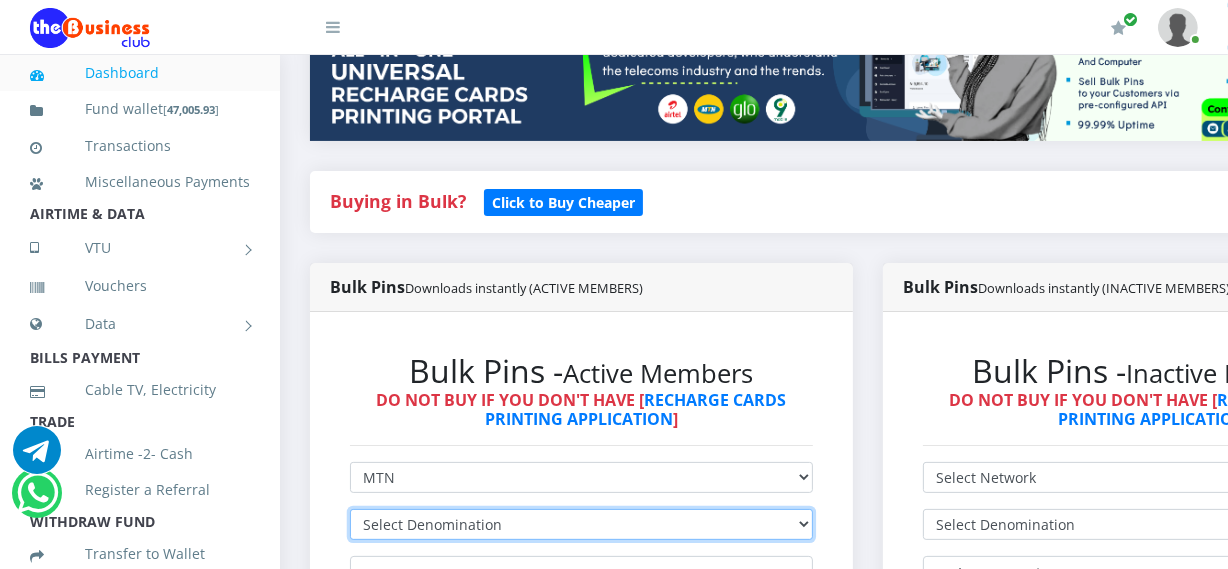 click on "Select Denomination" at bounding box center (581, 524) 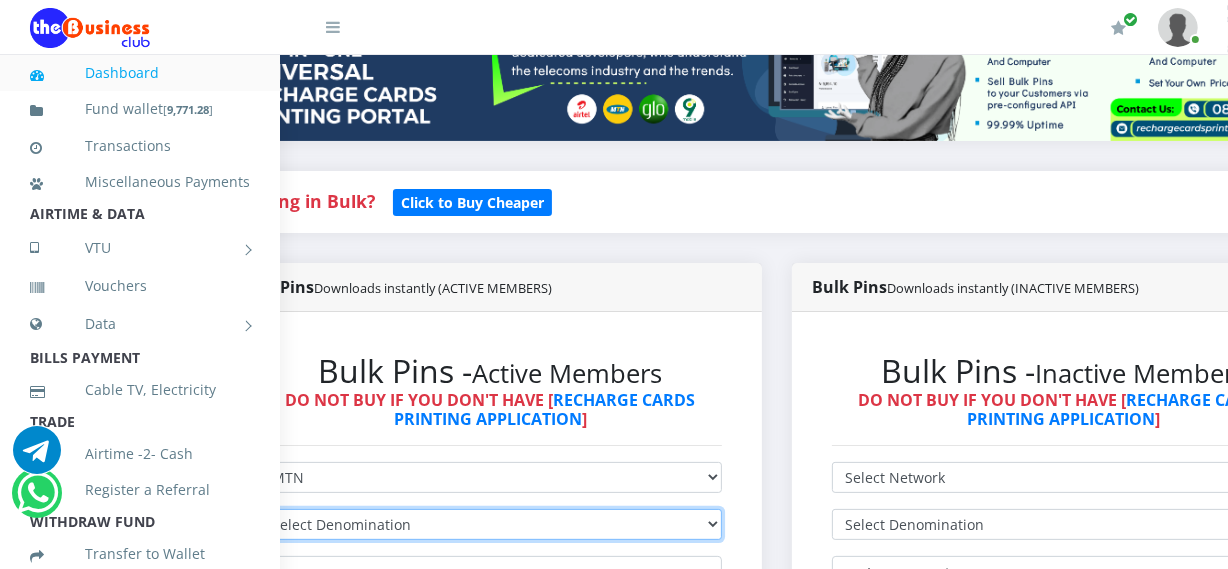 scroll, scrollTop: 333, scrollLeft: 109, axis: both 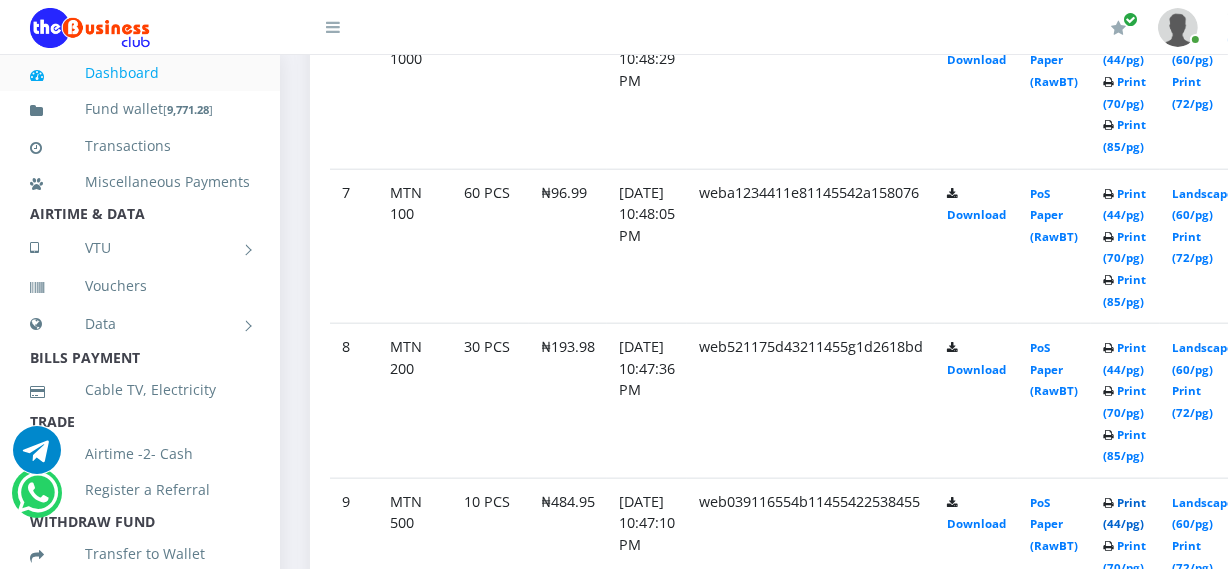 click on "Print (44/pg)" at bounding box center [1124, 513] 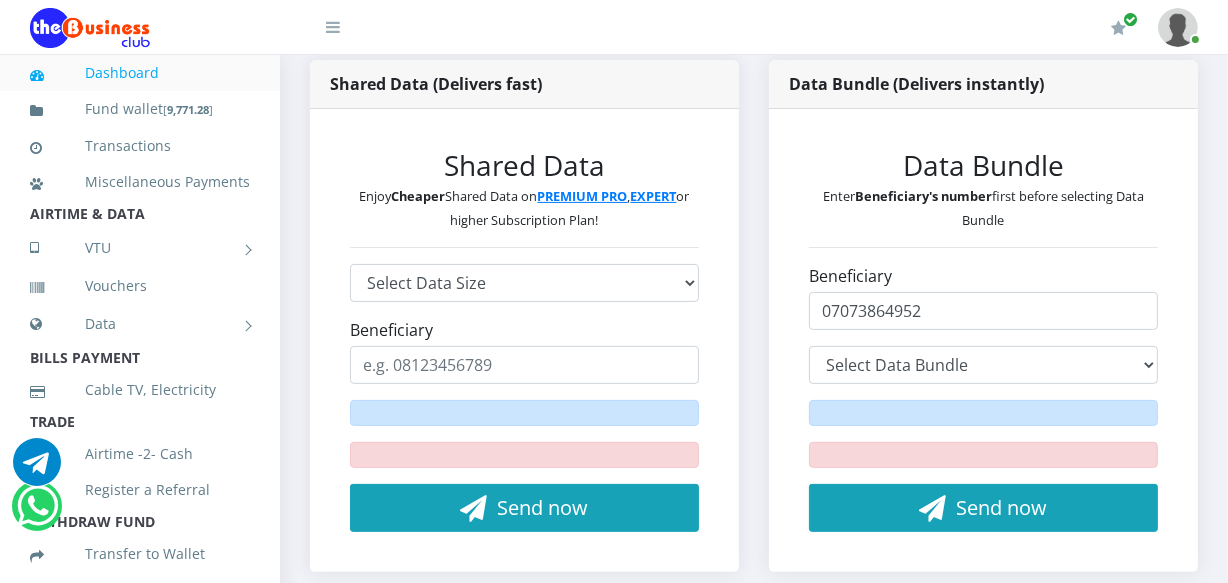 scroll, scrollTop: 0, scrollLeft: 0, axis: both 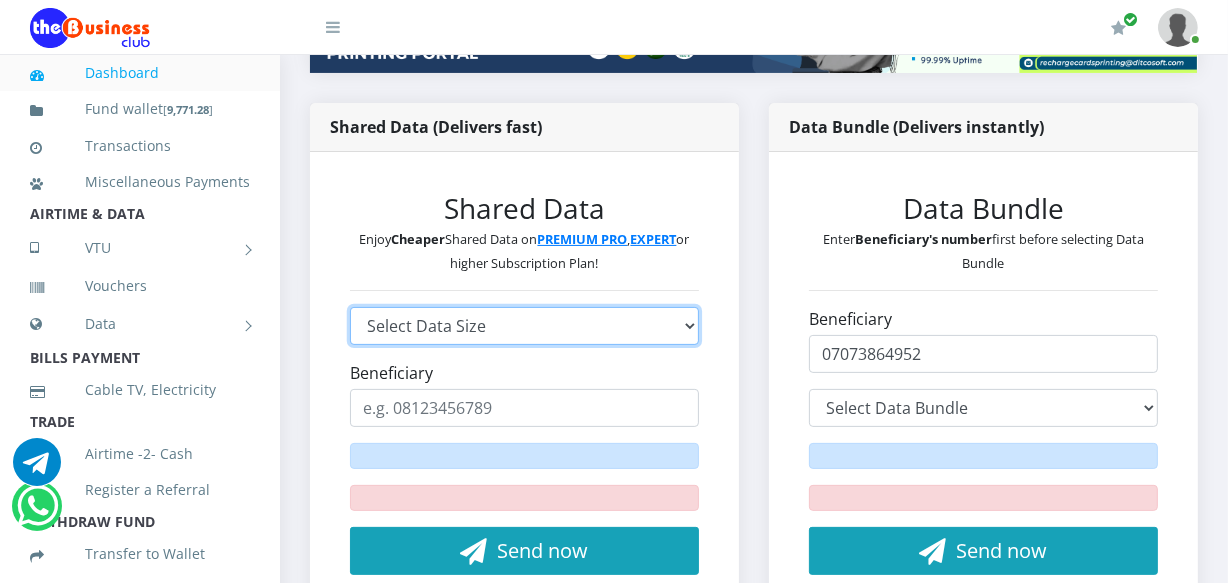 click on "Select Data Size
GLO 2.9GB - ₦960 GLO 4.1GB - ₦1,440 GLO 5.8GB - ₦1,920 GLO 7.7GB - ₦2,400 GLO 10GB - ₦2,880 GLO 13.25GB - ₦3,840 GLO 18.25GB - ₦4,800 GLO 29.5GB - ₦7,680 GLO 50GB - ₦9,600 GLO 93GB - ₦14,400 GLO 119GB - ₦17,280 GLO 138GB - ₦19,200 GLO 225GB - ₦28,800 GLO 300GB - ₦34,560 GLO 425GB - ₦48,000 GLO 525GB - ₦57,600 GLO 675GB - ₦72,000 GLO 1024GB - ₦96,000
AIRTEL 2GB - ₦1,456 AIRTEL 3GB - ₦1,942 AIRTEL 8GB - ₦2,913 AIRTEL 10GB - ₦3,884 AIRTEL 18GB - ₦5,825 AIRTEL 25GB - ₦7,767 AIRTEL 35GB - ₦9,709 AIRTEL 60GB - ₦14,564 AIRTEL 100GB - ₦19,418 AIRTEL 160GB - ₦29,127 AIRTEL 210GB - ₦38,836 AIRTEL 300GB - ₦48,545 AIRTEL 350GB - ₦58,254 AIRTEL 650GB - ₦97,090
MTN 1GB - ₦445" at bounding box center (524, 326) 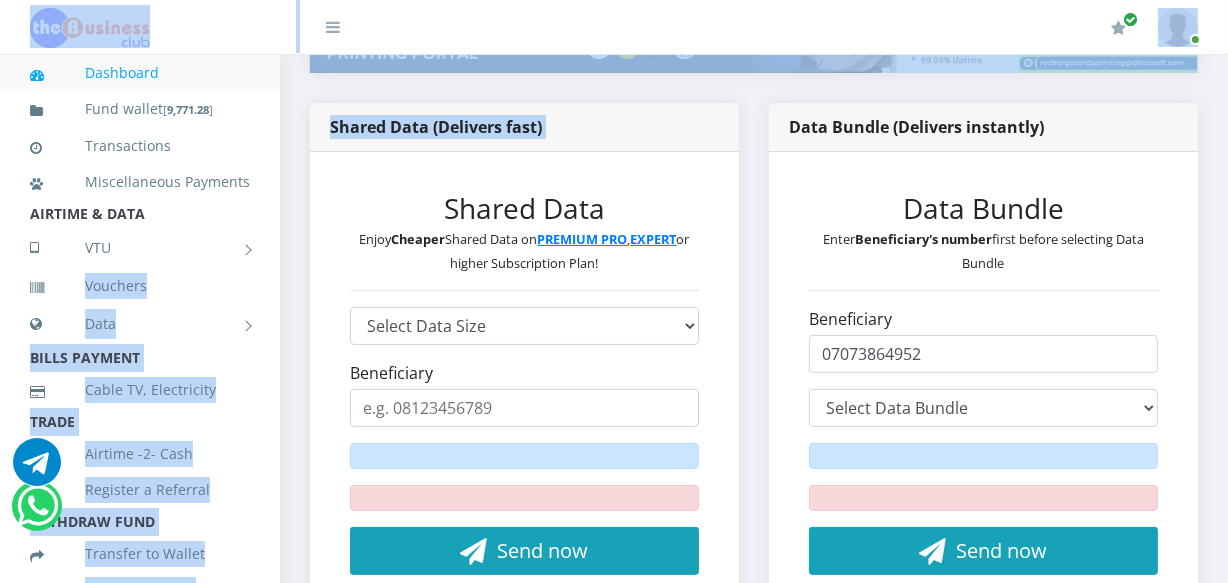 drag, startPoint x: 265, startPoint y: 264, endPoint x: 280, endPoint y: 294, distance: 33.54102 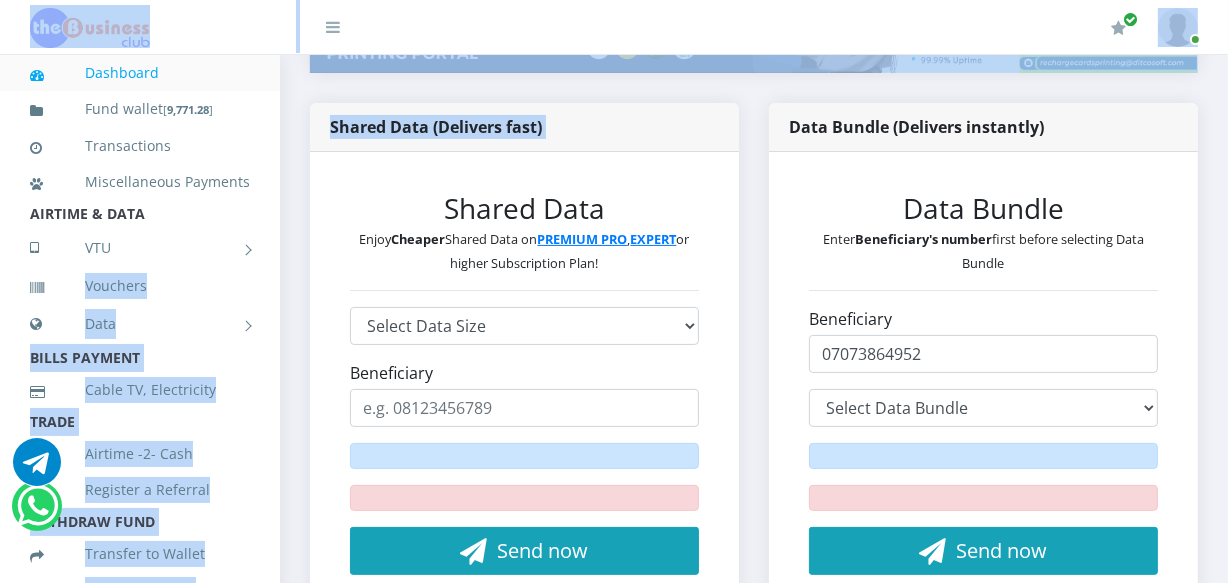 scroll, scrollTop: 497, scrollLeft: 0, axis: vertical 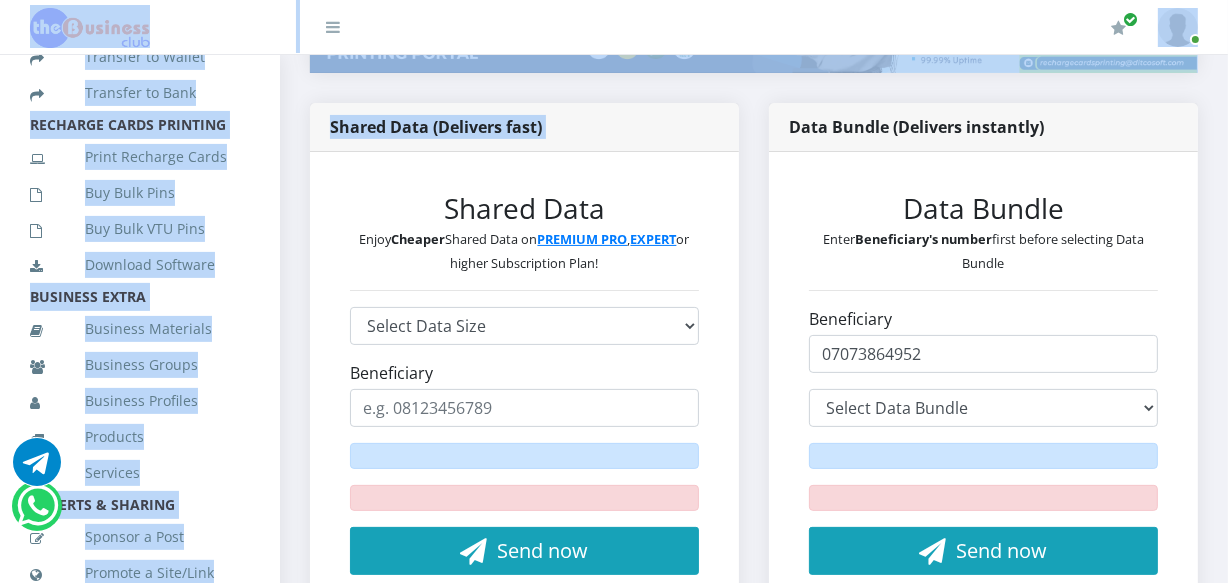 click on "Download Software" at bounding box center (140, 265) 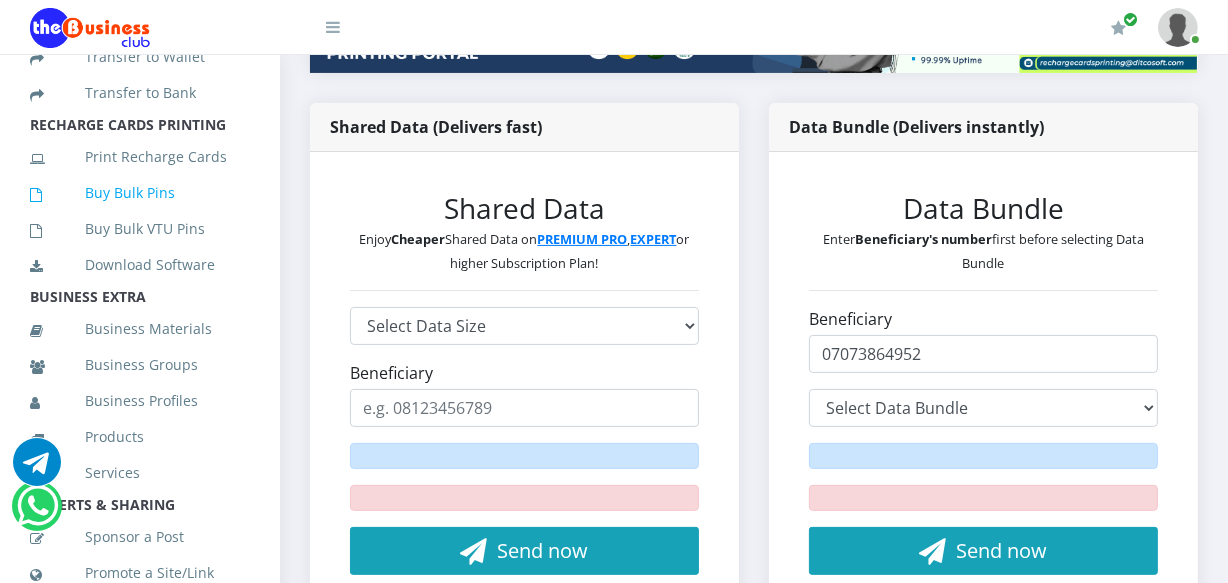 click on "Buy Bulk Pins" at bounding box center [140, 193] 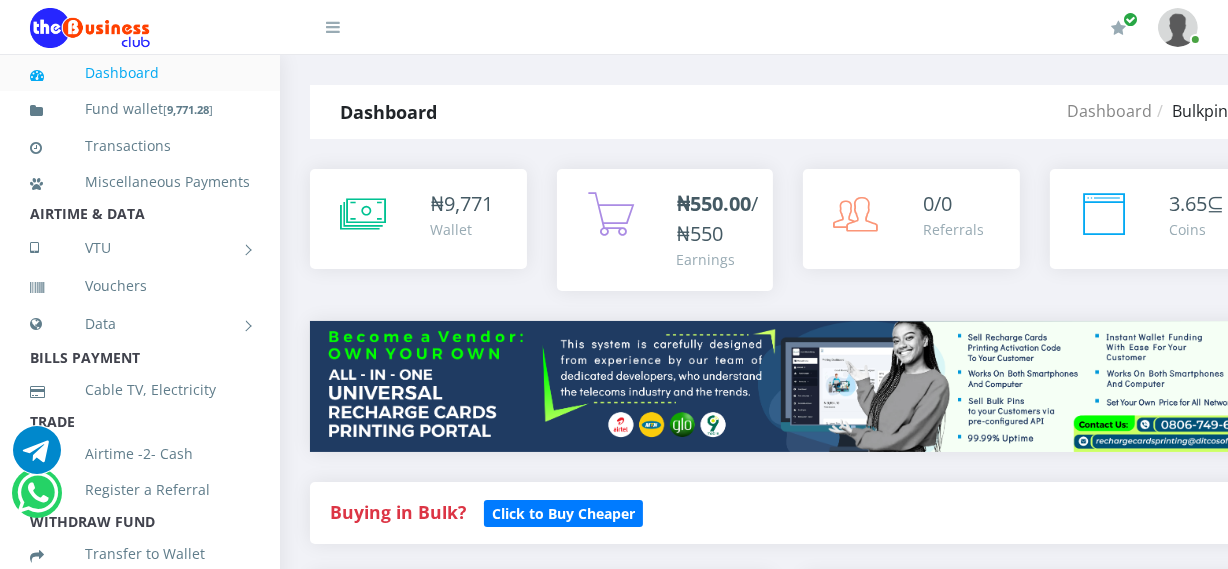 scroll, scrollTop: 0, scrollLeft: 0, axis: both 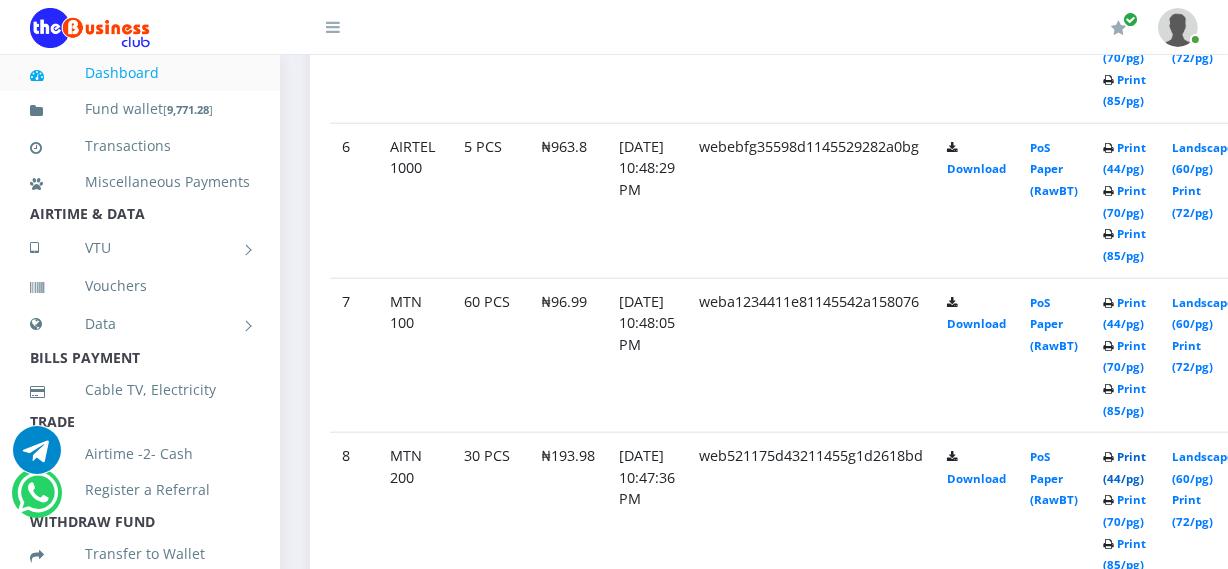 click on "Print (44/pg)" at bounding box center (1124, 467) 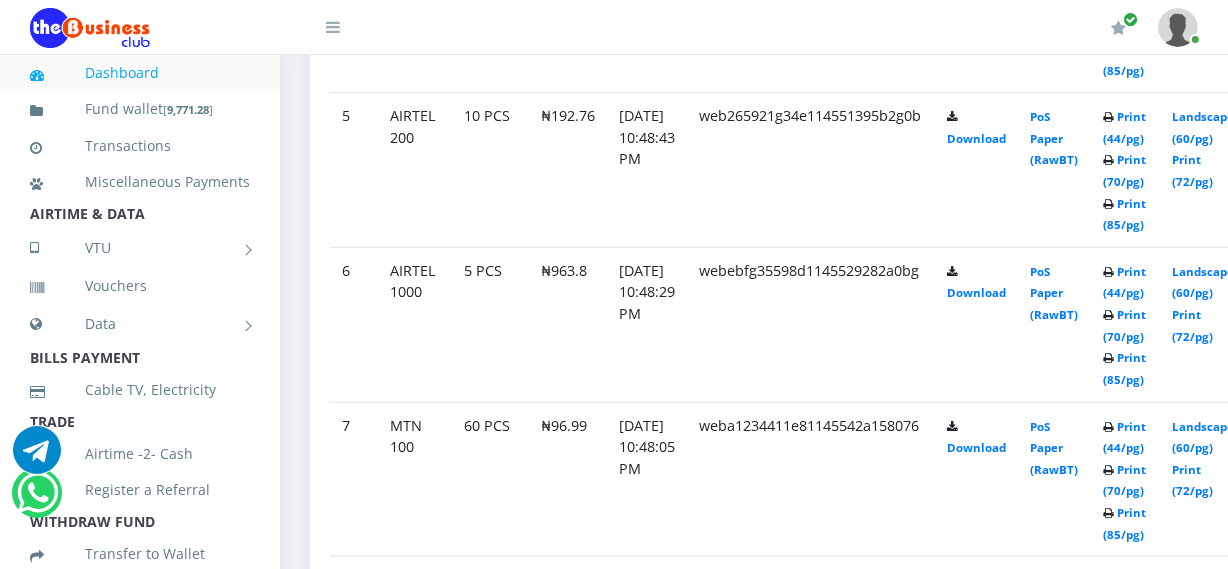 scroll, scrollTop: 0, scrollLeft: 0, axis: both 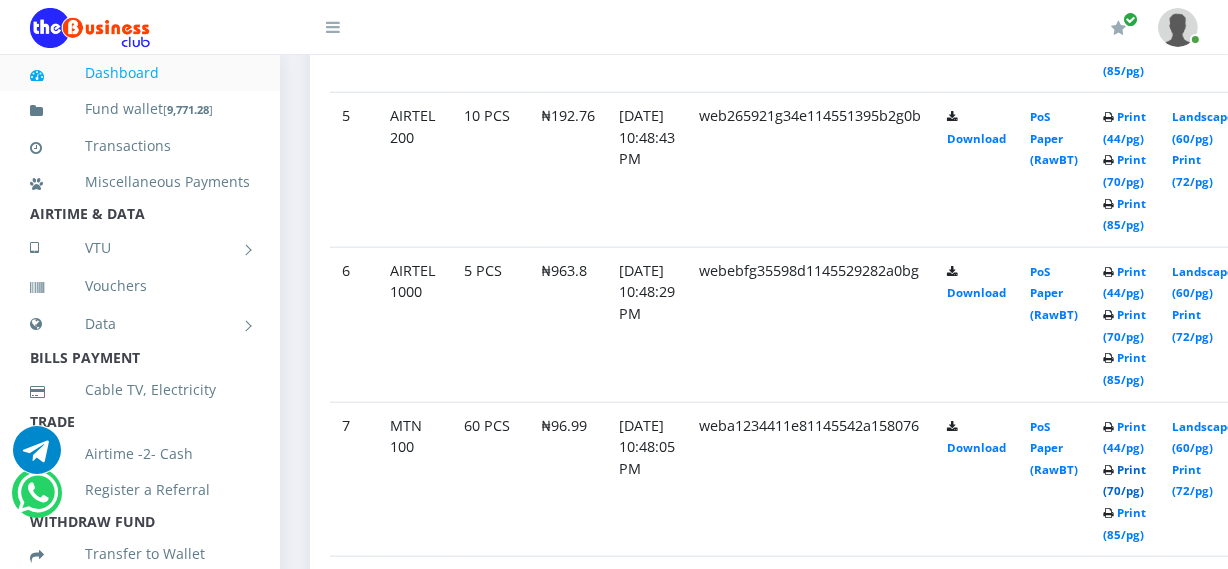 click on "Print (70/pg)" at bounding box center (1124, 480) 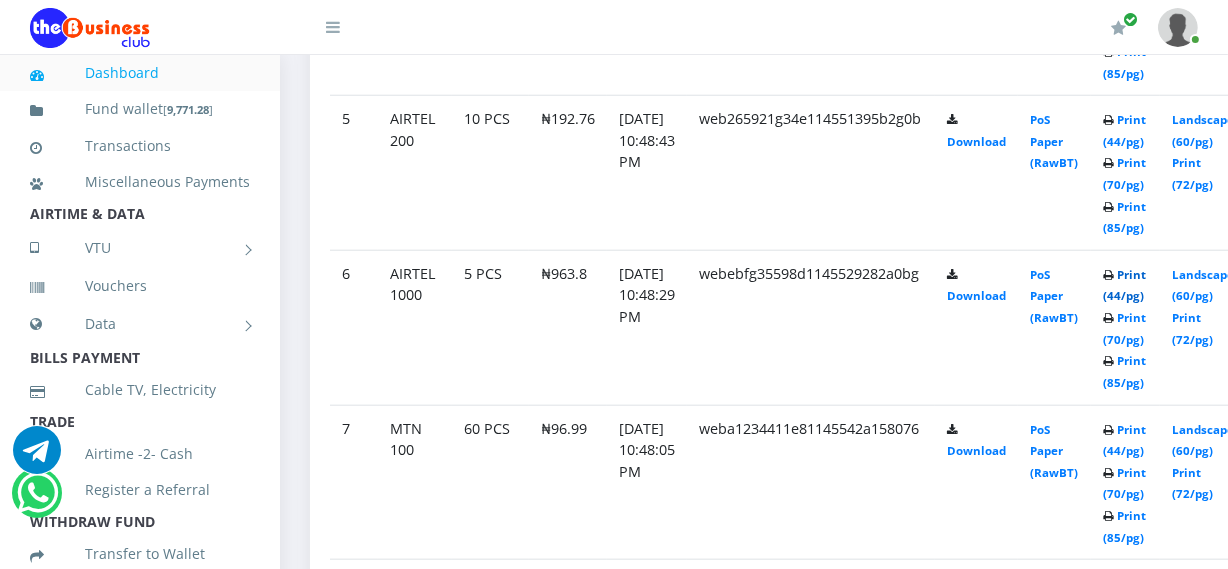 scroll, scrollTop: 0, scrollLeft: 0, axis: both 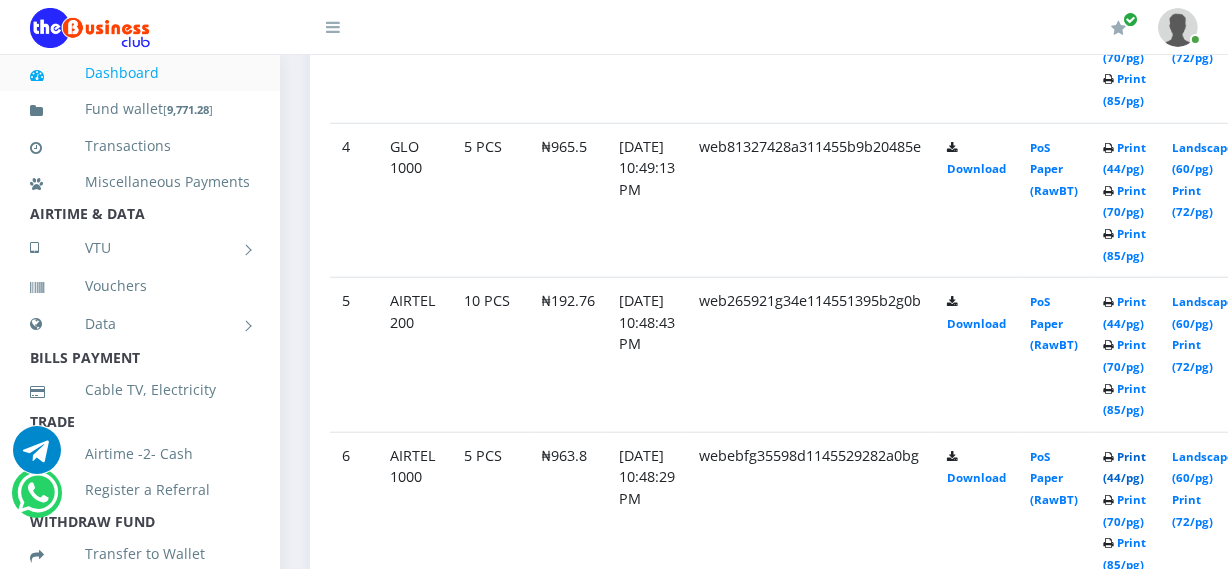 click on "Print (44/pg)" at bounding box center (1124, 467) 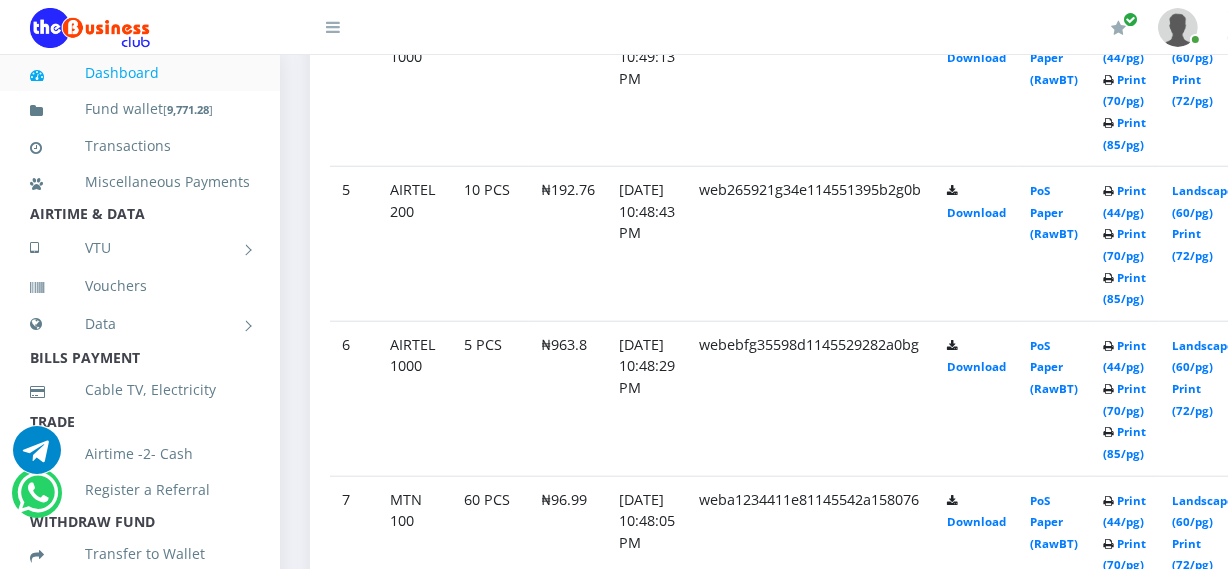scroll, scrollTop: 0, scrollLeft: 0, axis: both 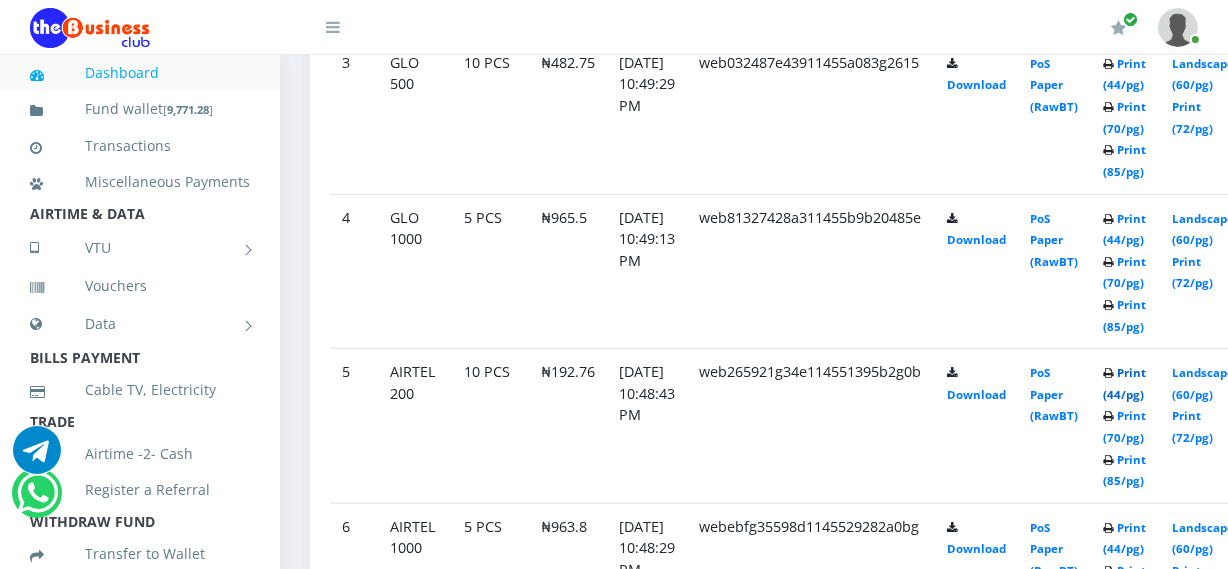 click on "Print (44/pg)" at bounding box center (1124, 383) 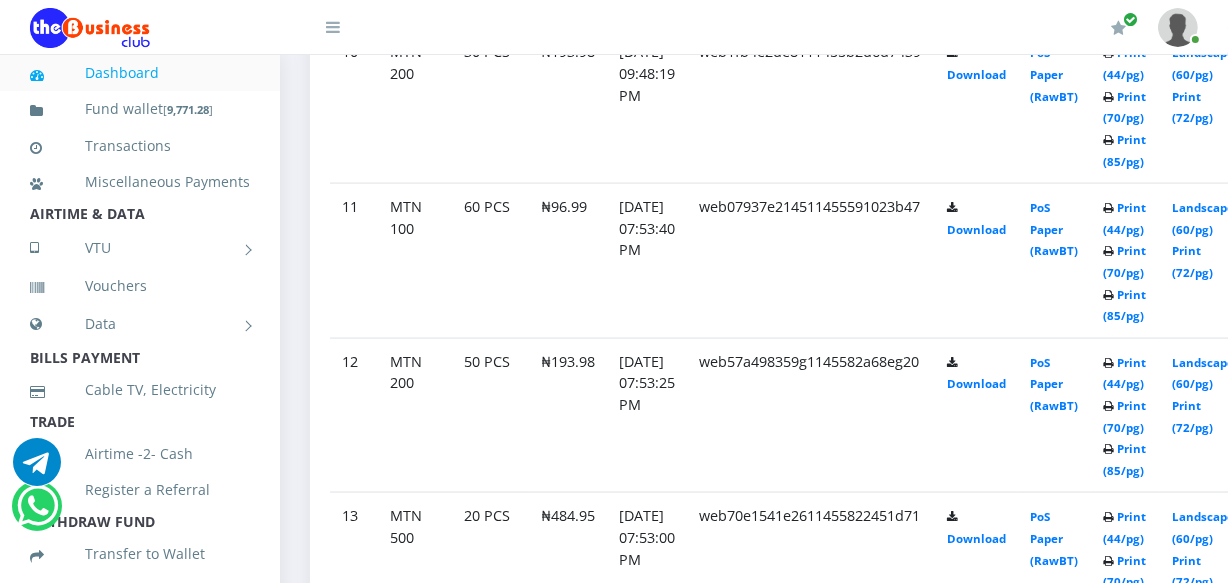 scroll, scrollTop: 0, scrollLeft: 0, axis: both 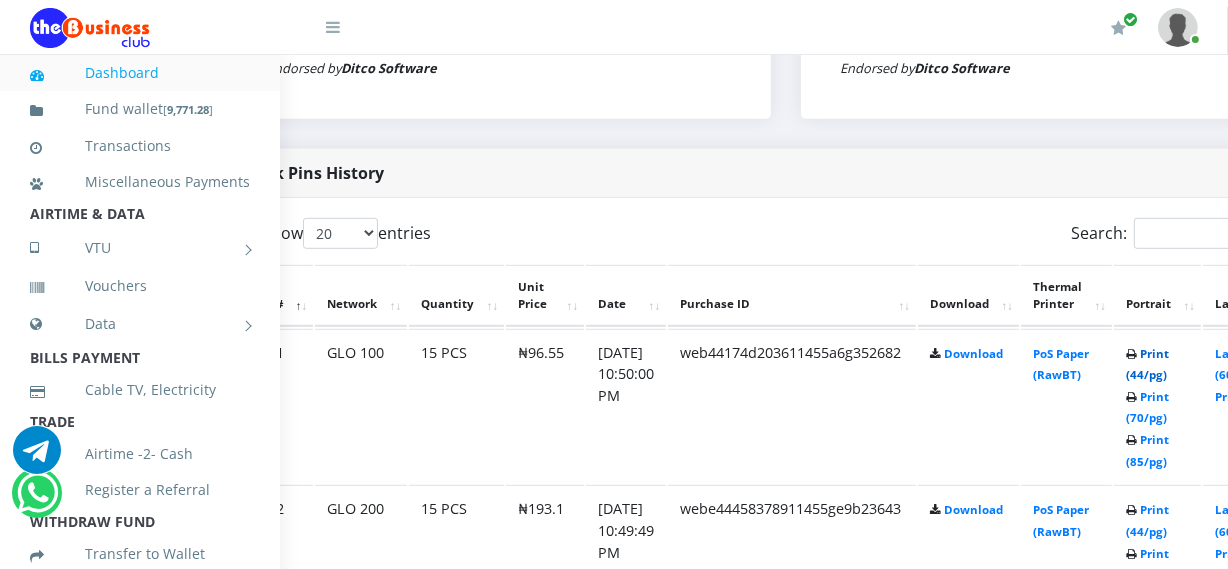 click on "Print (44/pg)" at bounding box center (1147, 364) 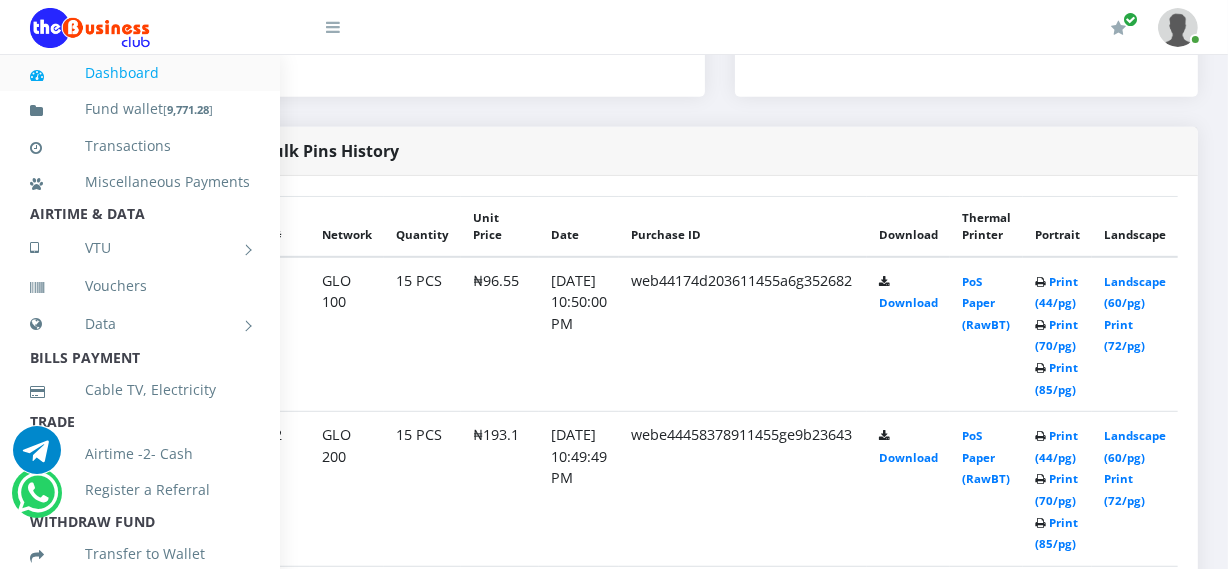 scroll, scrollTop: 0, scrollLeft: 0, axis: both 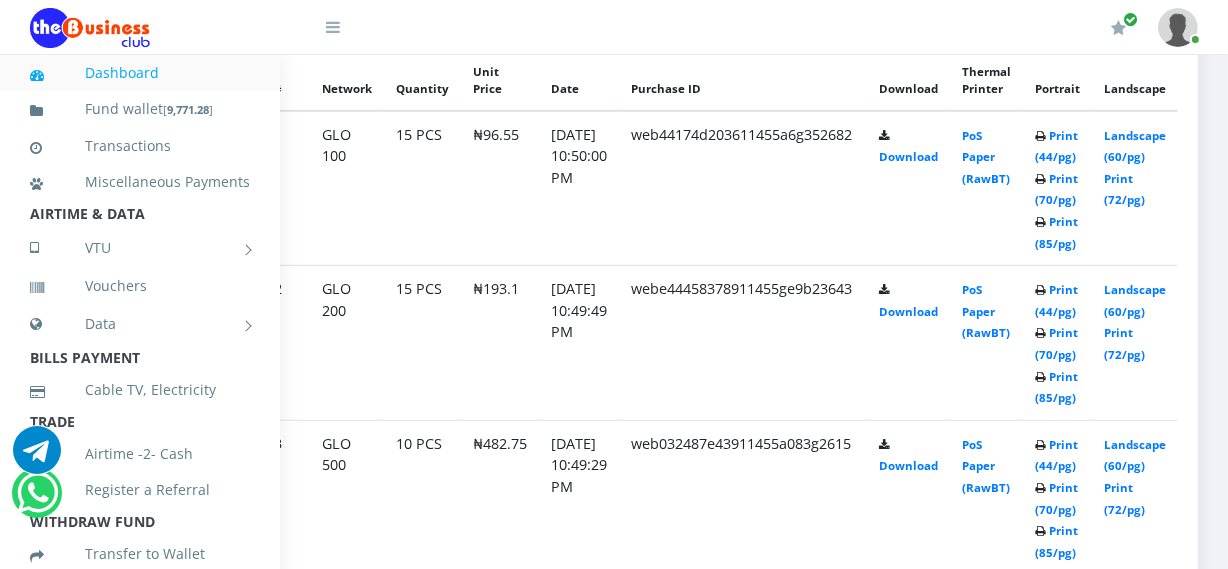 click on "Print (44/pg)" at bounding box center [1056, 610] 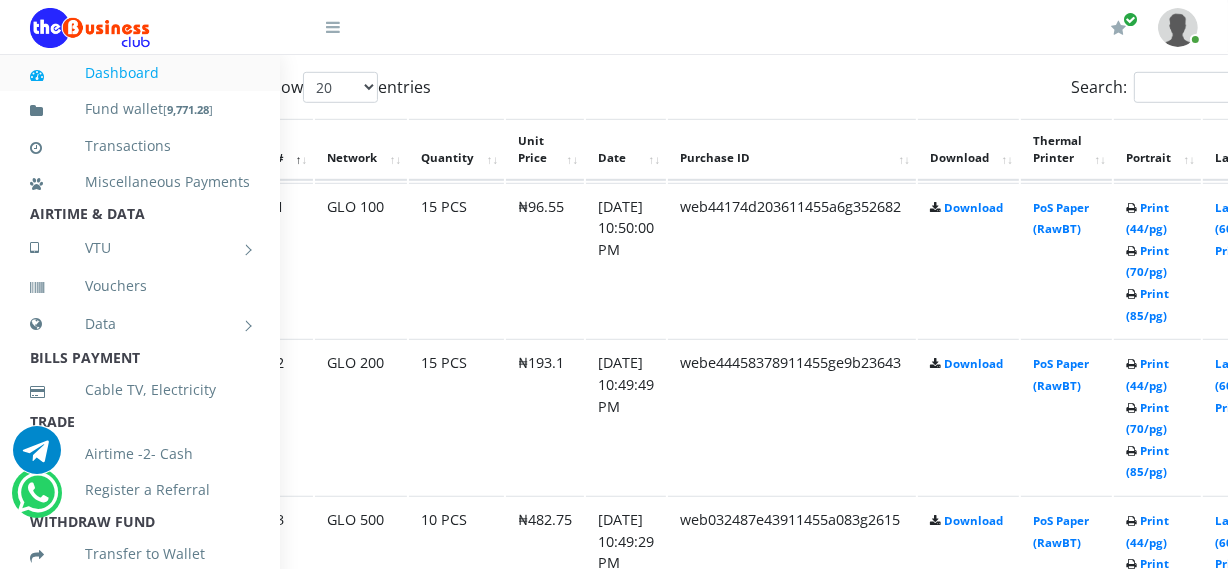 scroll, scrollTop: 0, scrollLeft: 0, axis: both 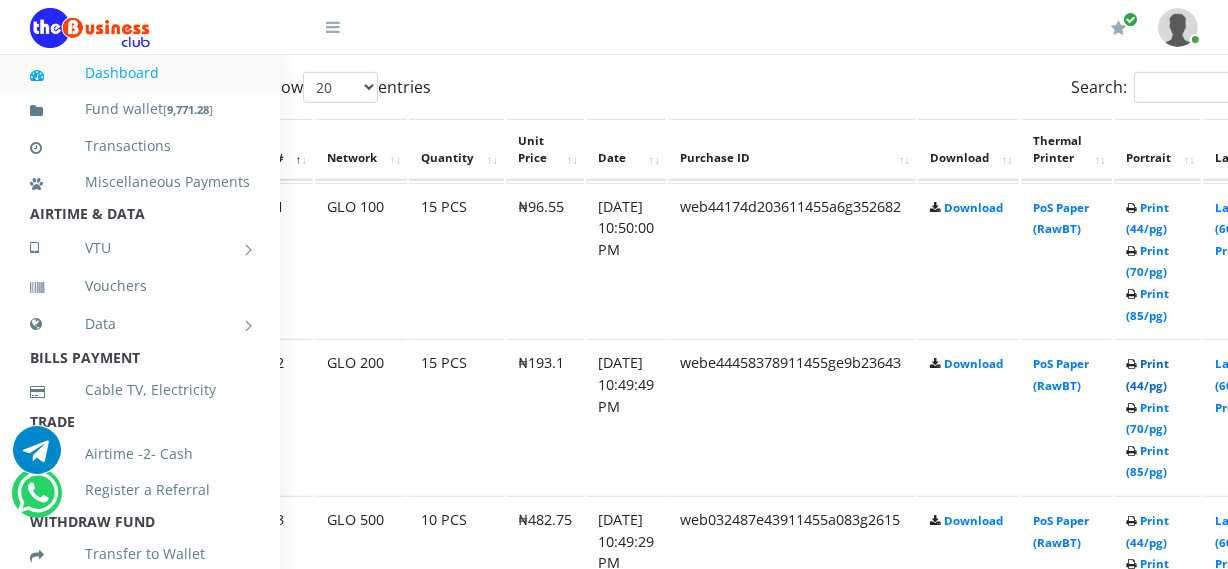 click on "Print (44/pg)" at bounding box center (1147, 374) 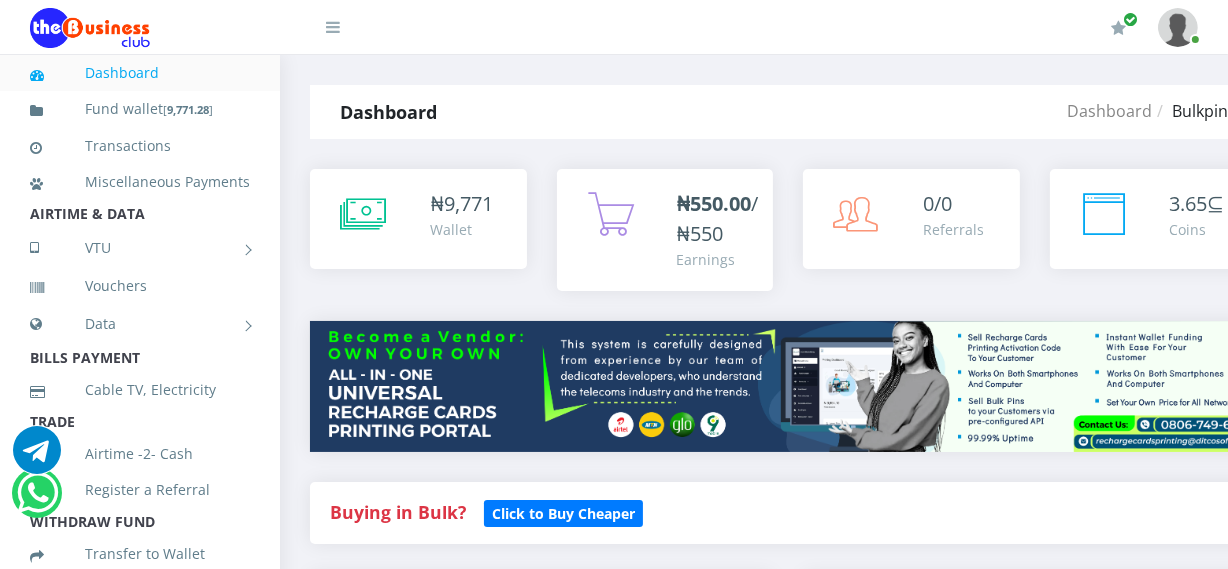 scroll, scrollTop: 0, scrollLeft: 0, axis: both 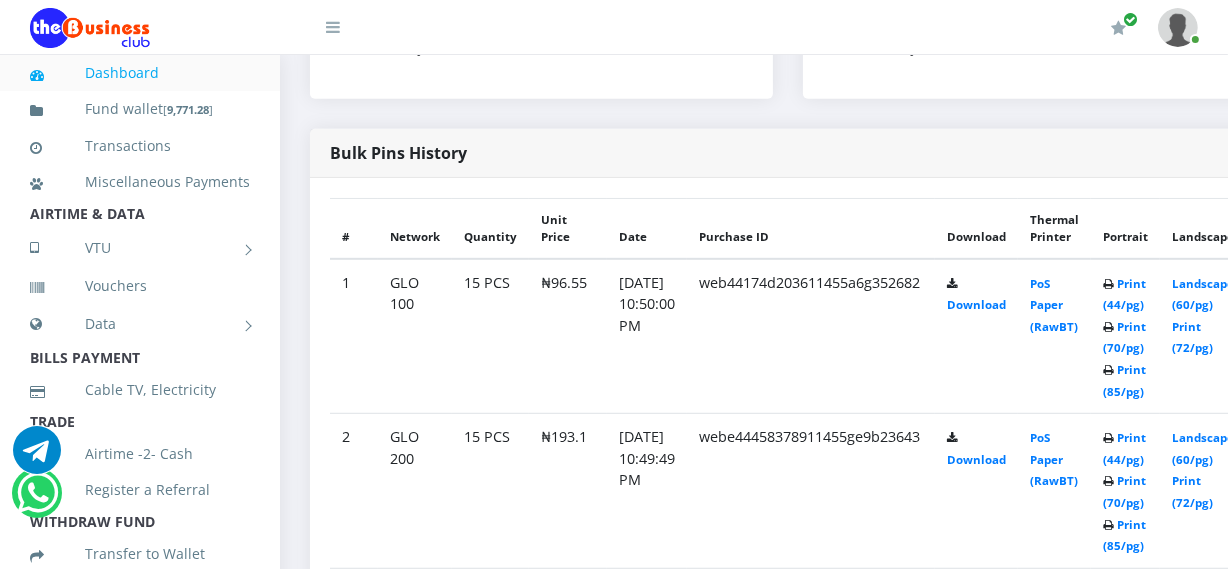 click on "Print (44/pg)" at bounding box center [1124, 603] 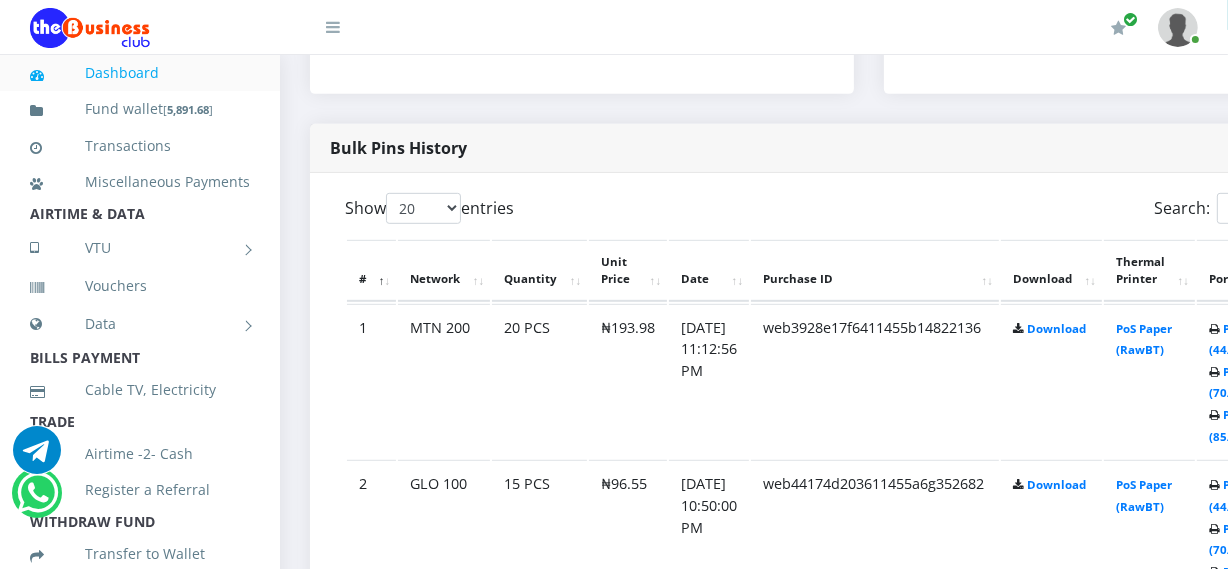 scroll, scrollTop: 0, scrollLeft: 0, axis: both 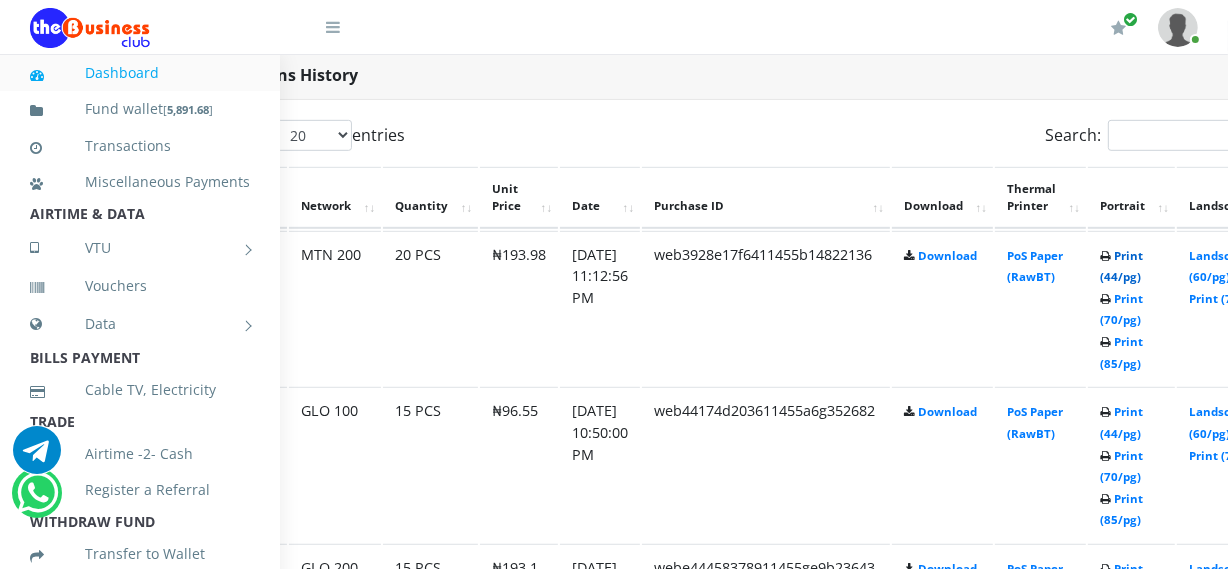 click on "Print (44/pg)" at bounding box center [1121, 266] 